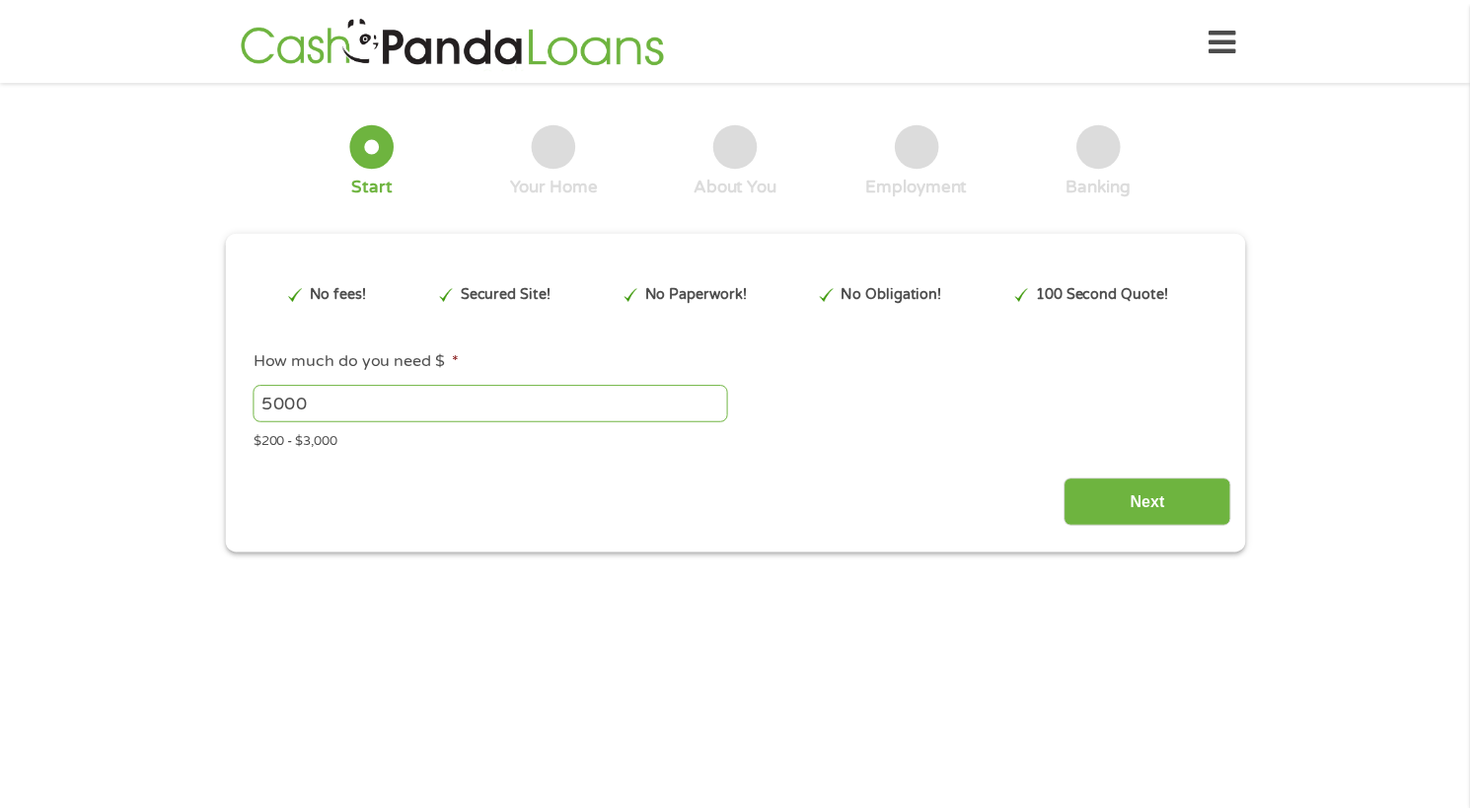 scroll, scrollTop: 0, scrollLeft: 0, axis: both 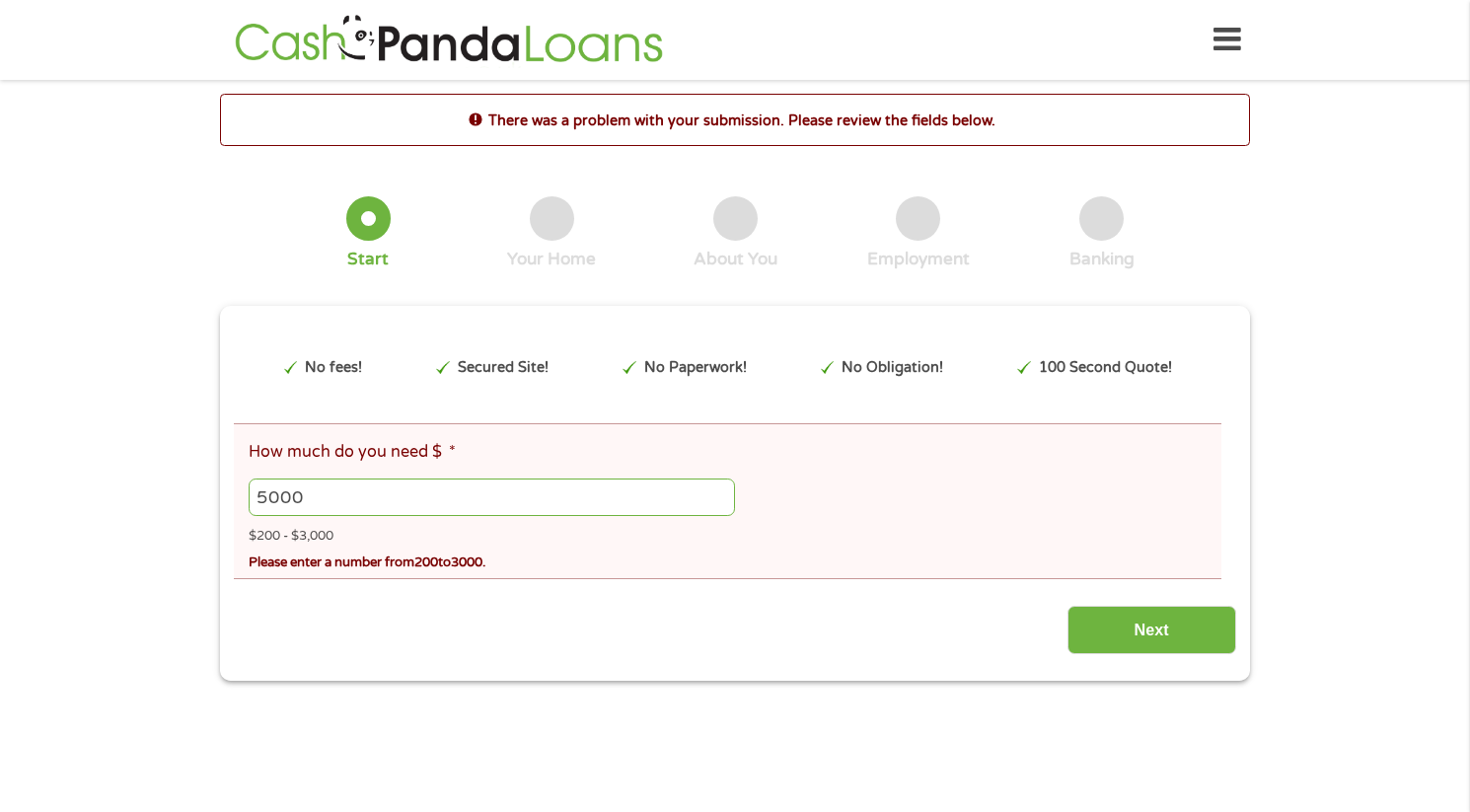 click on "5000" at bounding box center [491, 497] 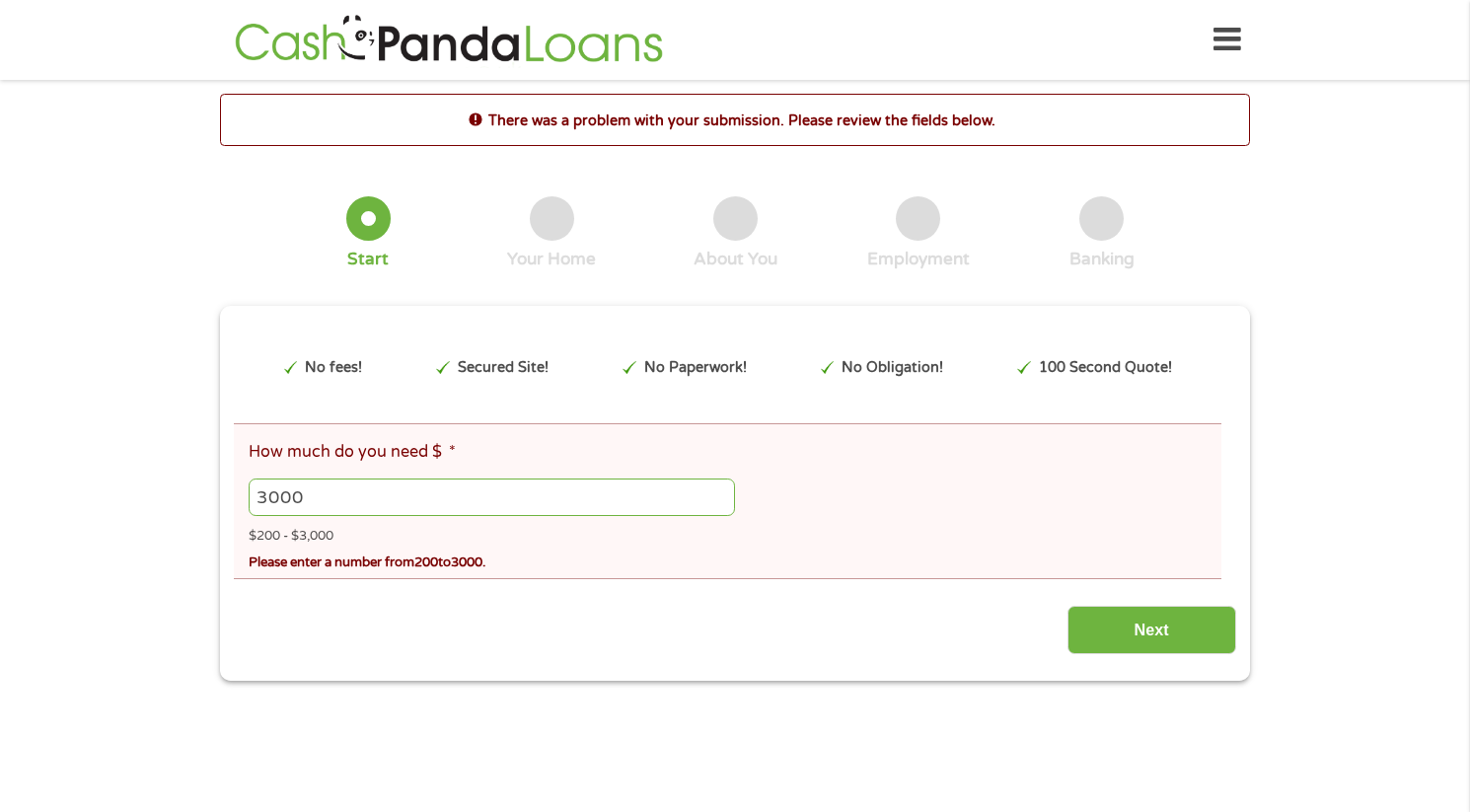 type on "3000" 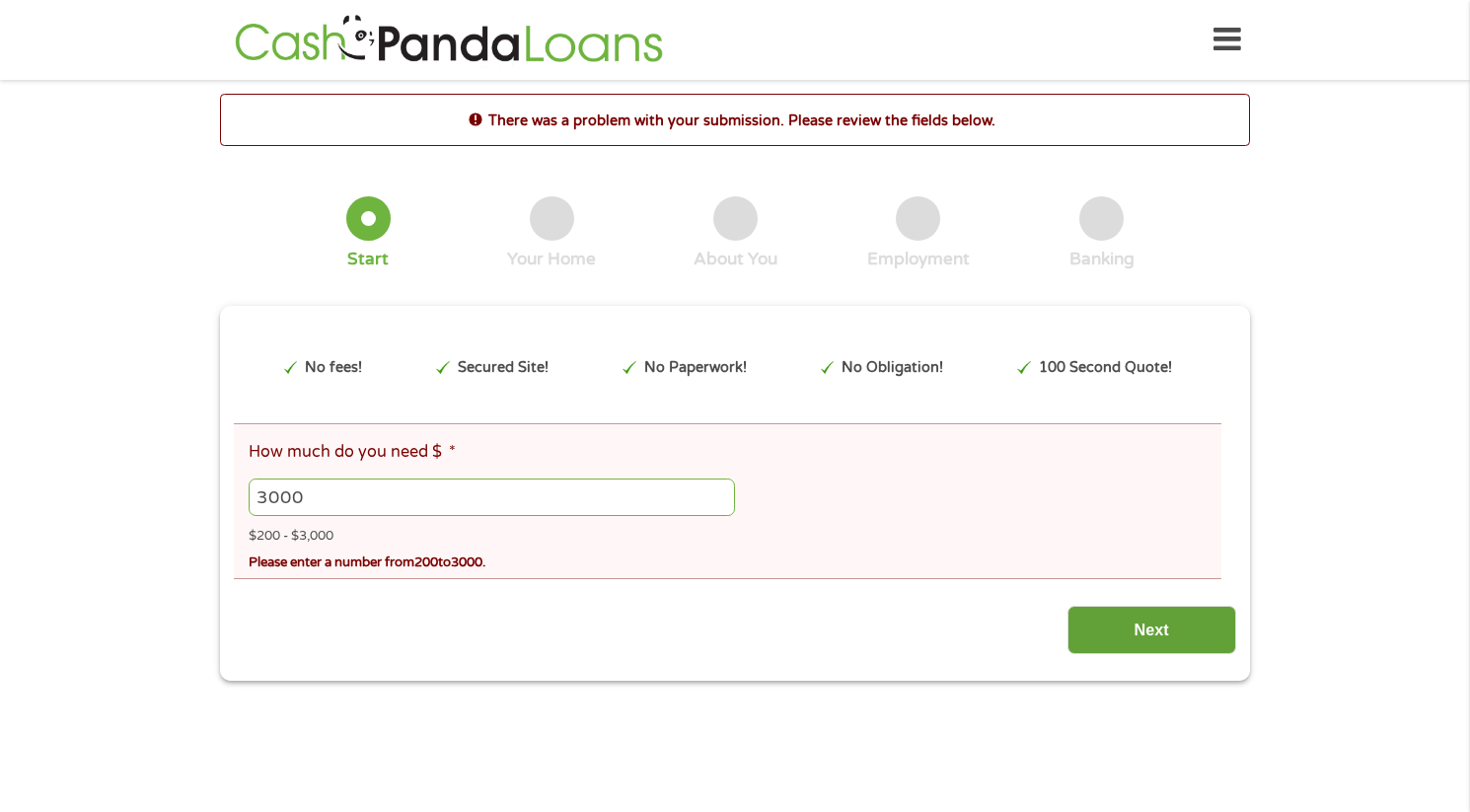 click on "Next" at bounding box center [1151, 629] 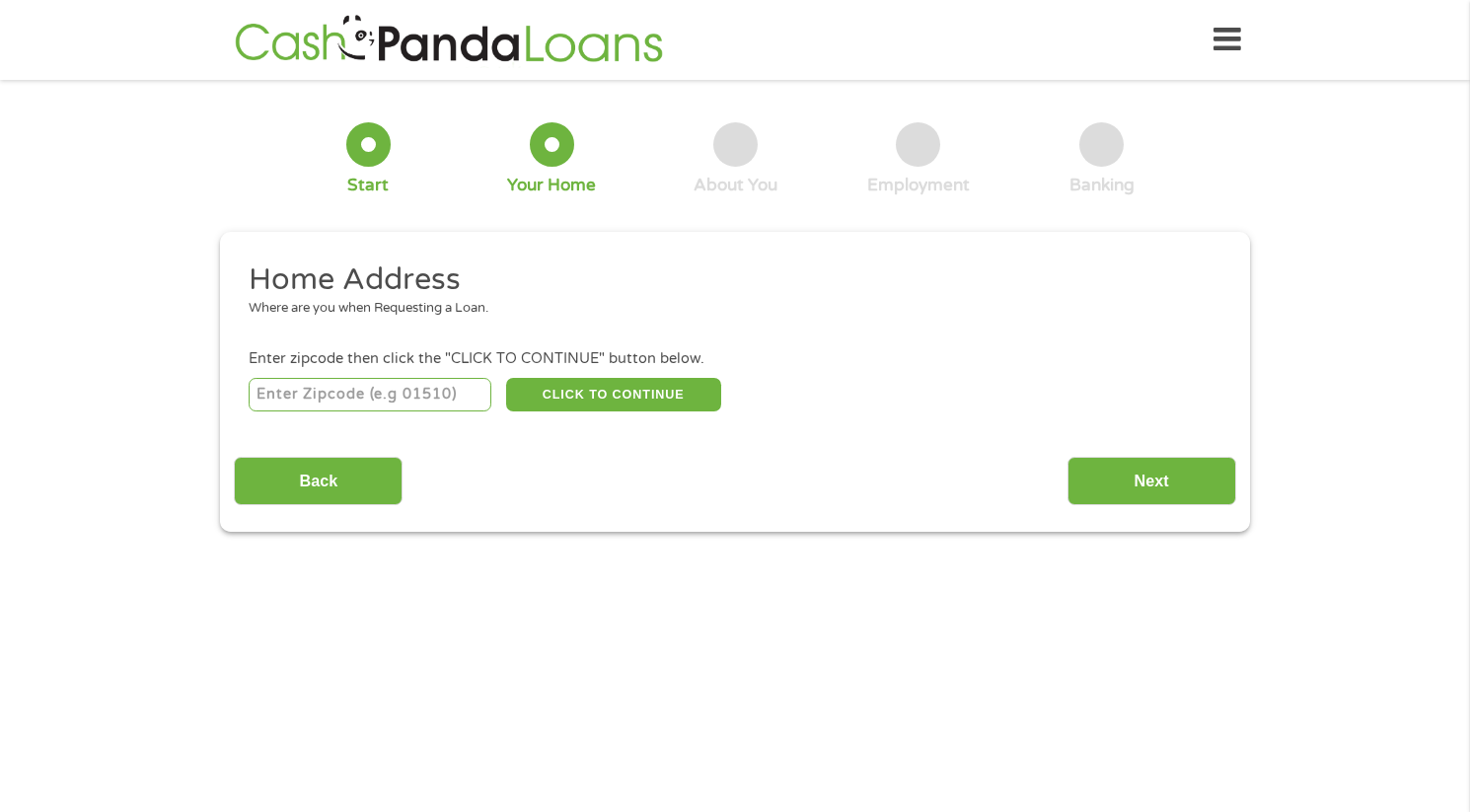 scroll, scrollTop: 0, scrollLeft: 0, axis: both 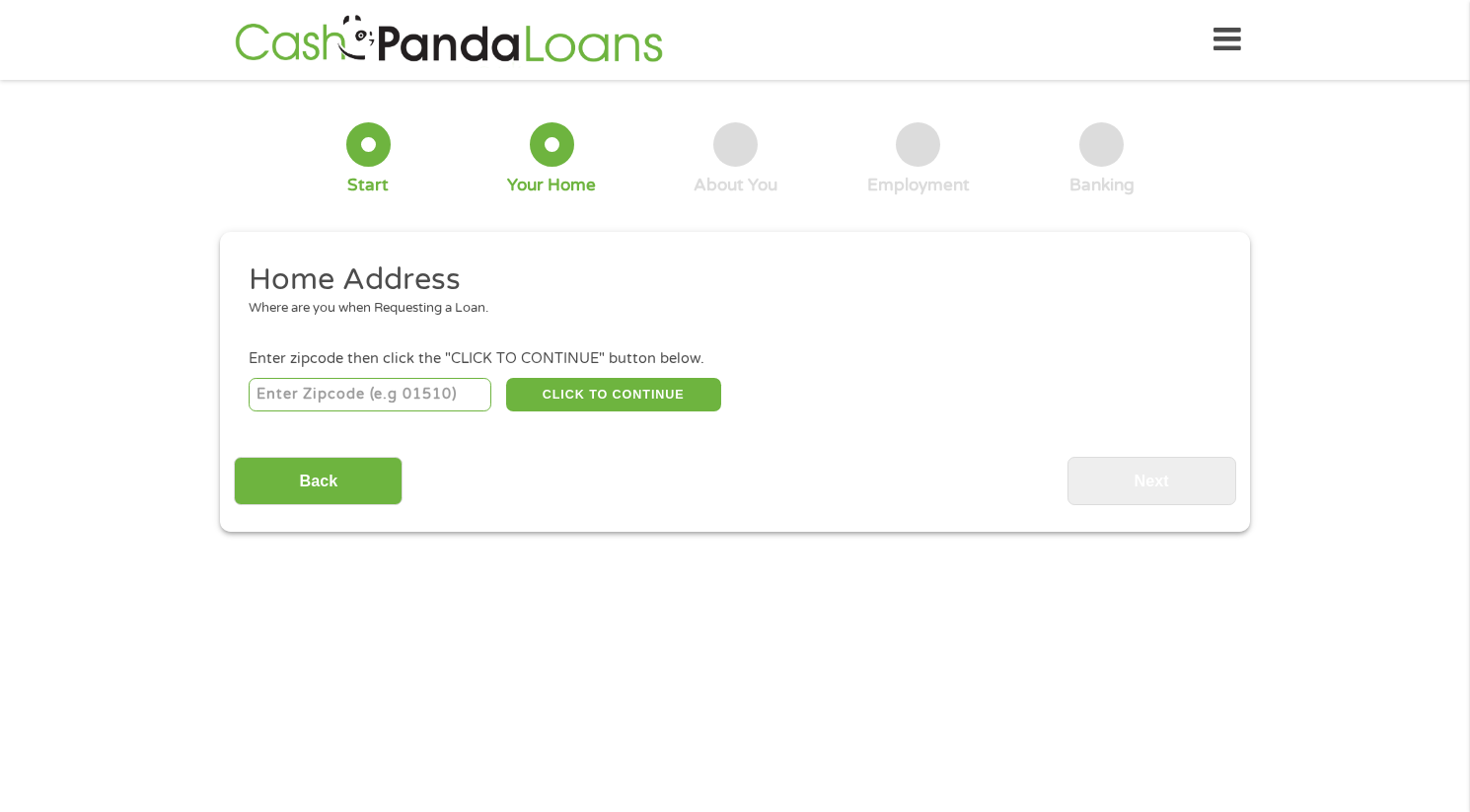 click at bounding box center (370, 395) 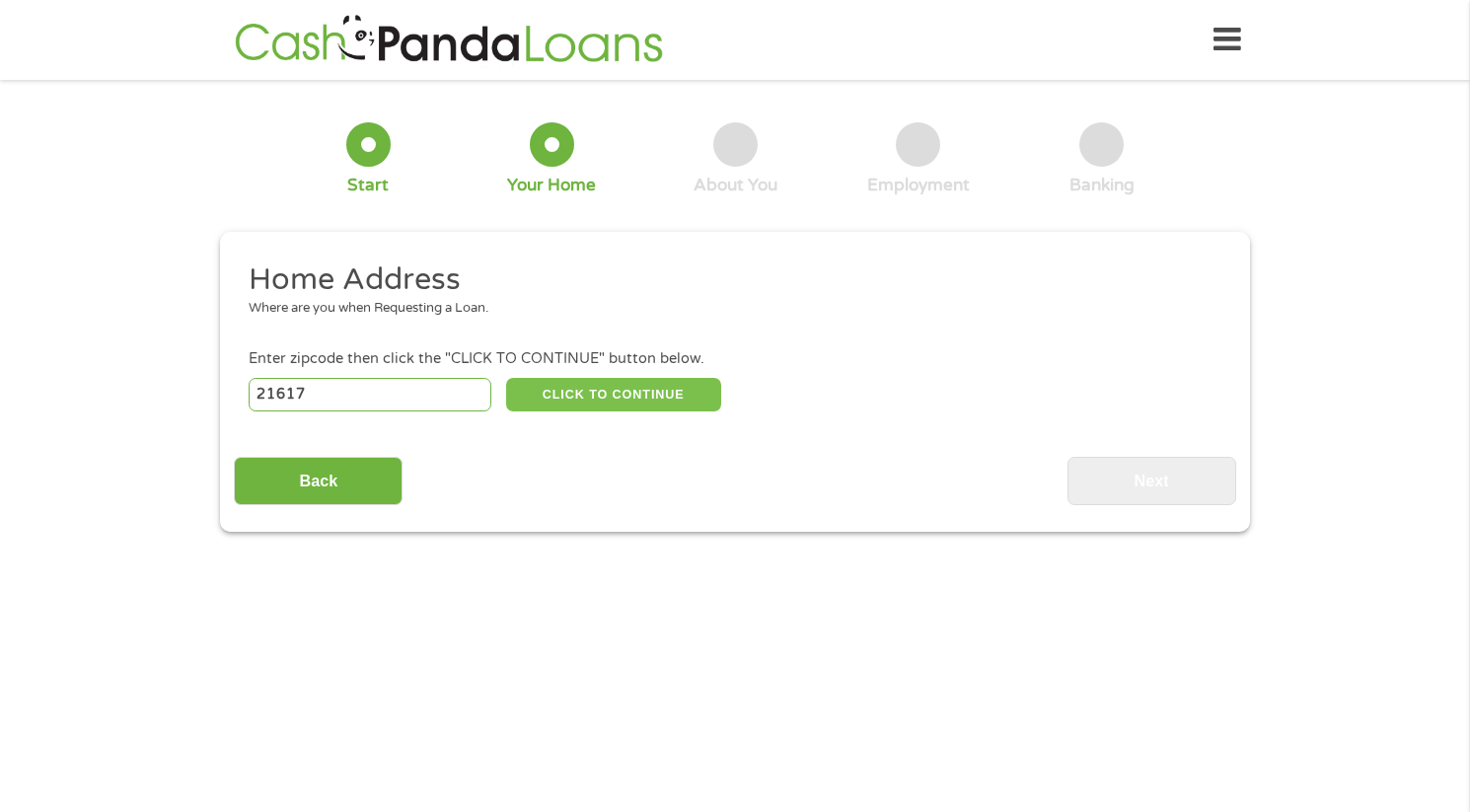 type on "21617" 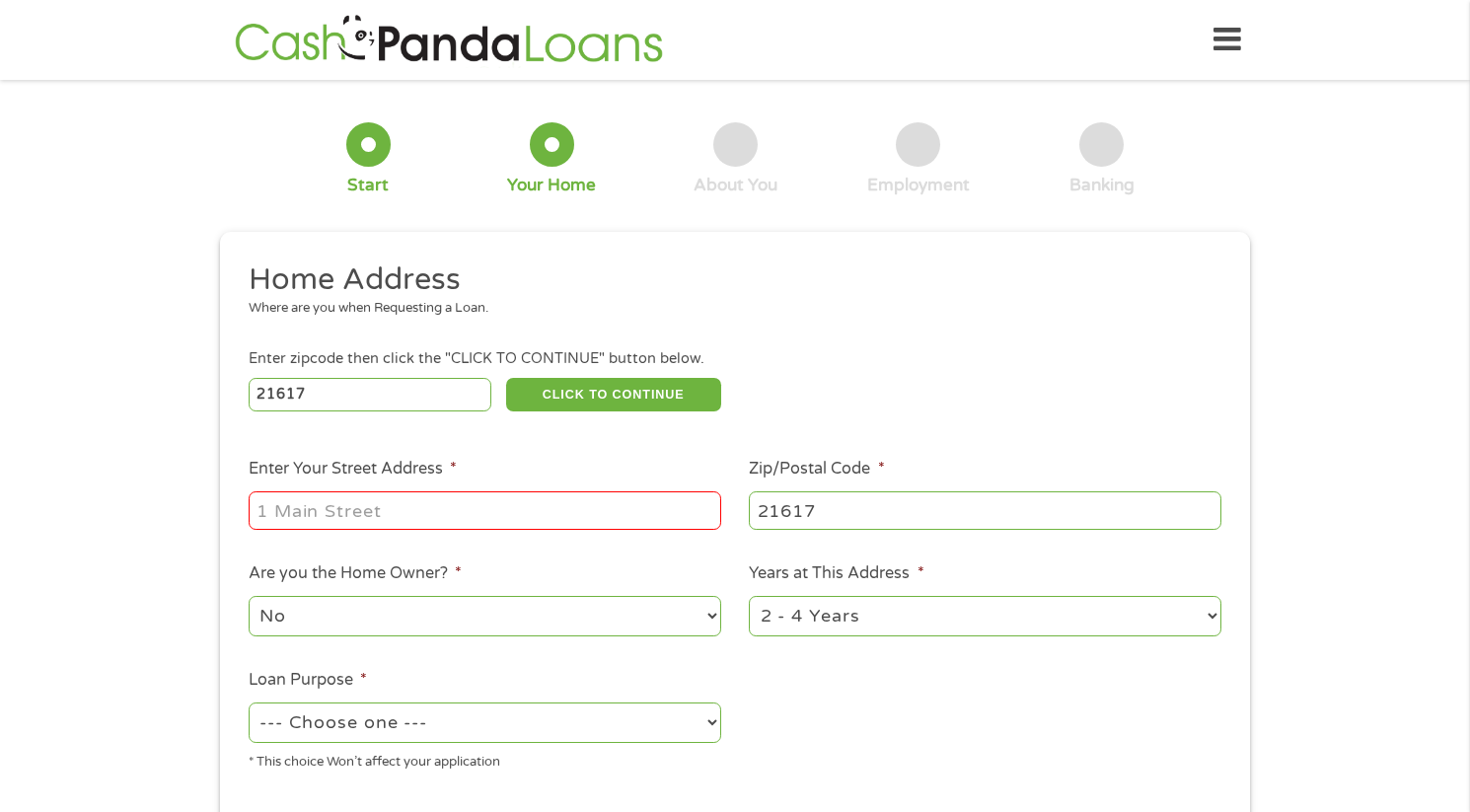 click on "Enter Your Street Address *" at bounding box center [484, 510] 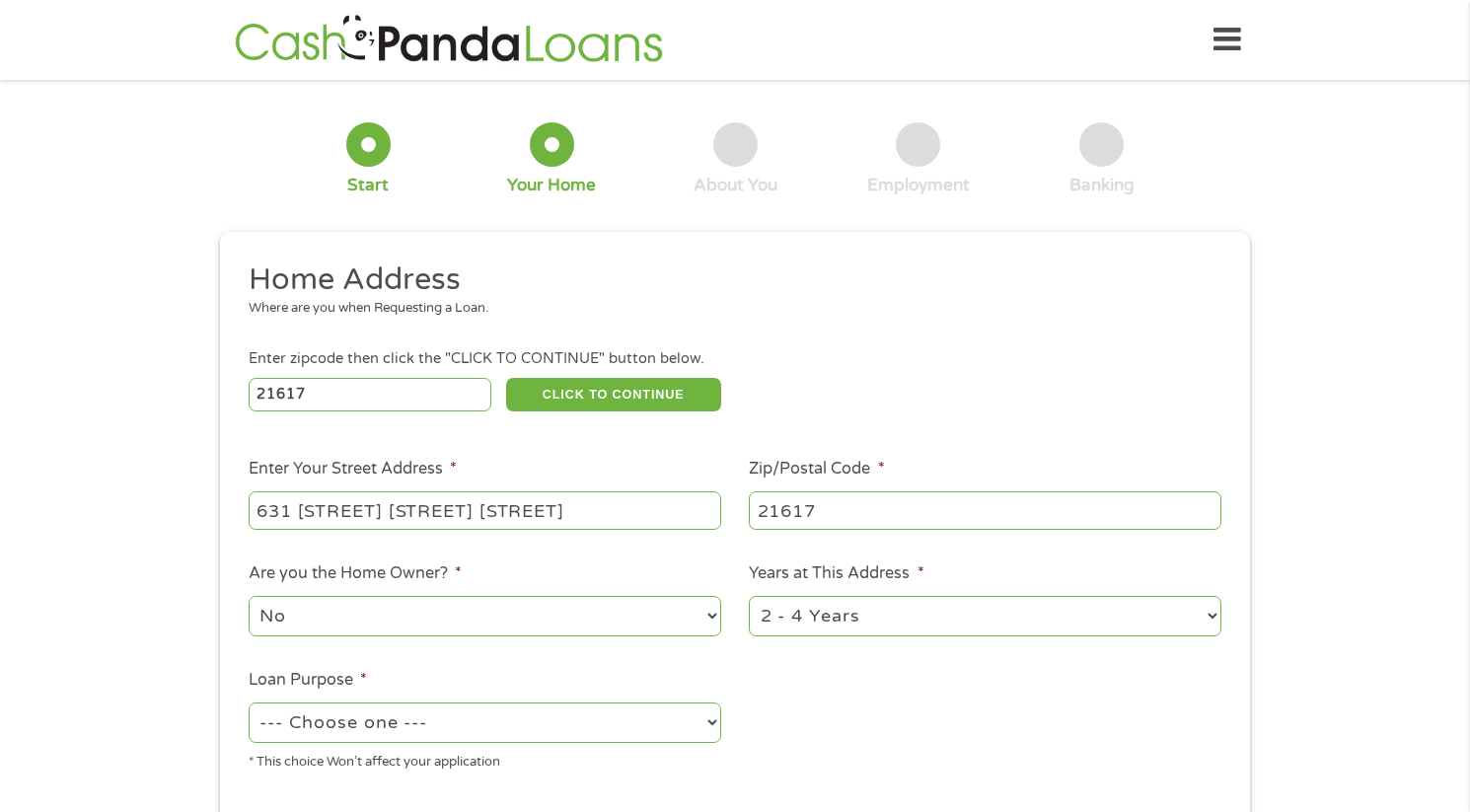 type on "631 [STREET] [STREET] [STREET]" 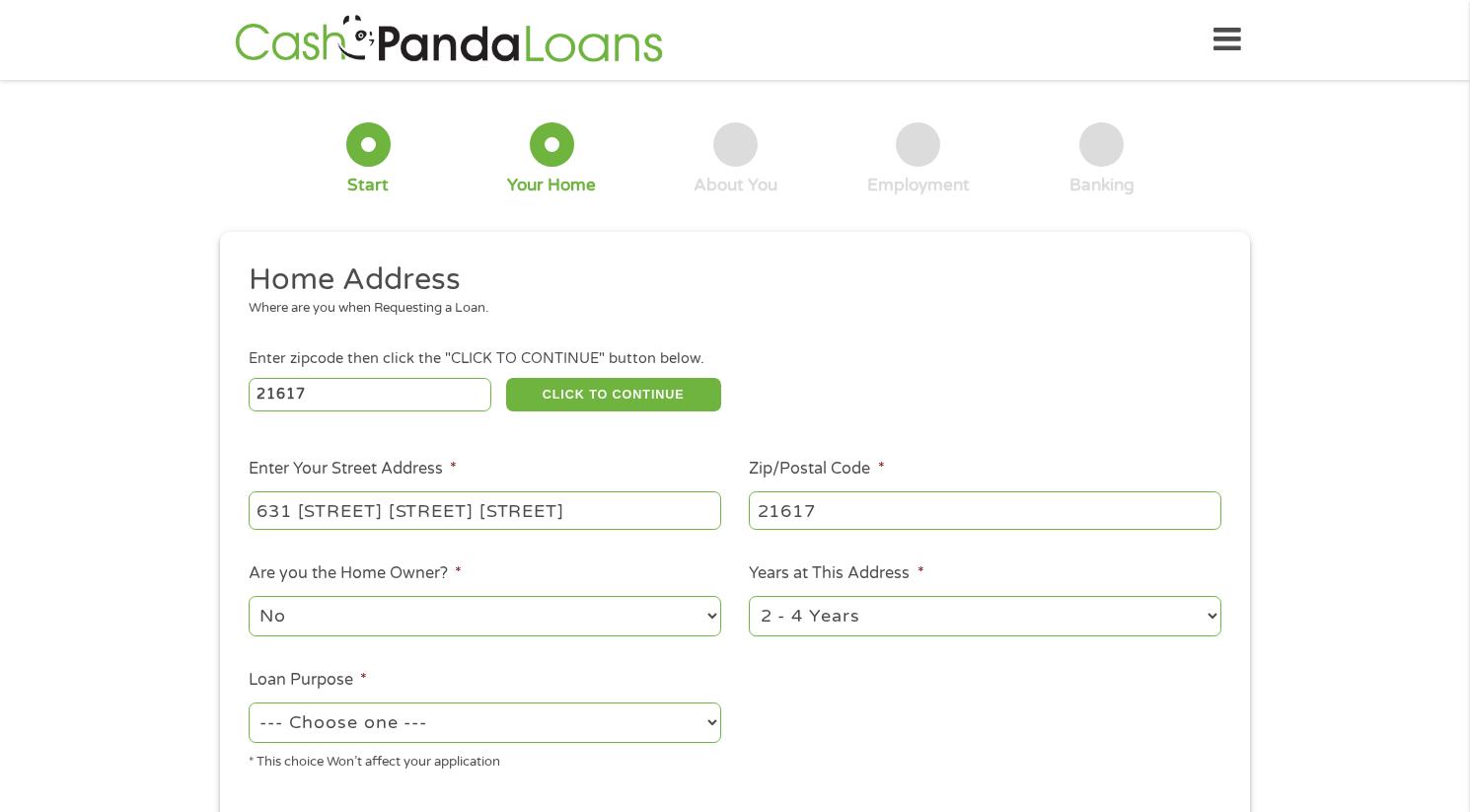 click on "No Yes" at bounding box center (484, 616) 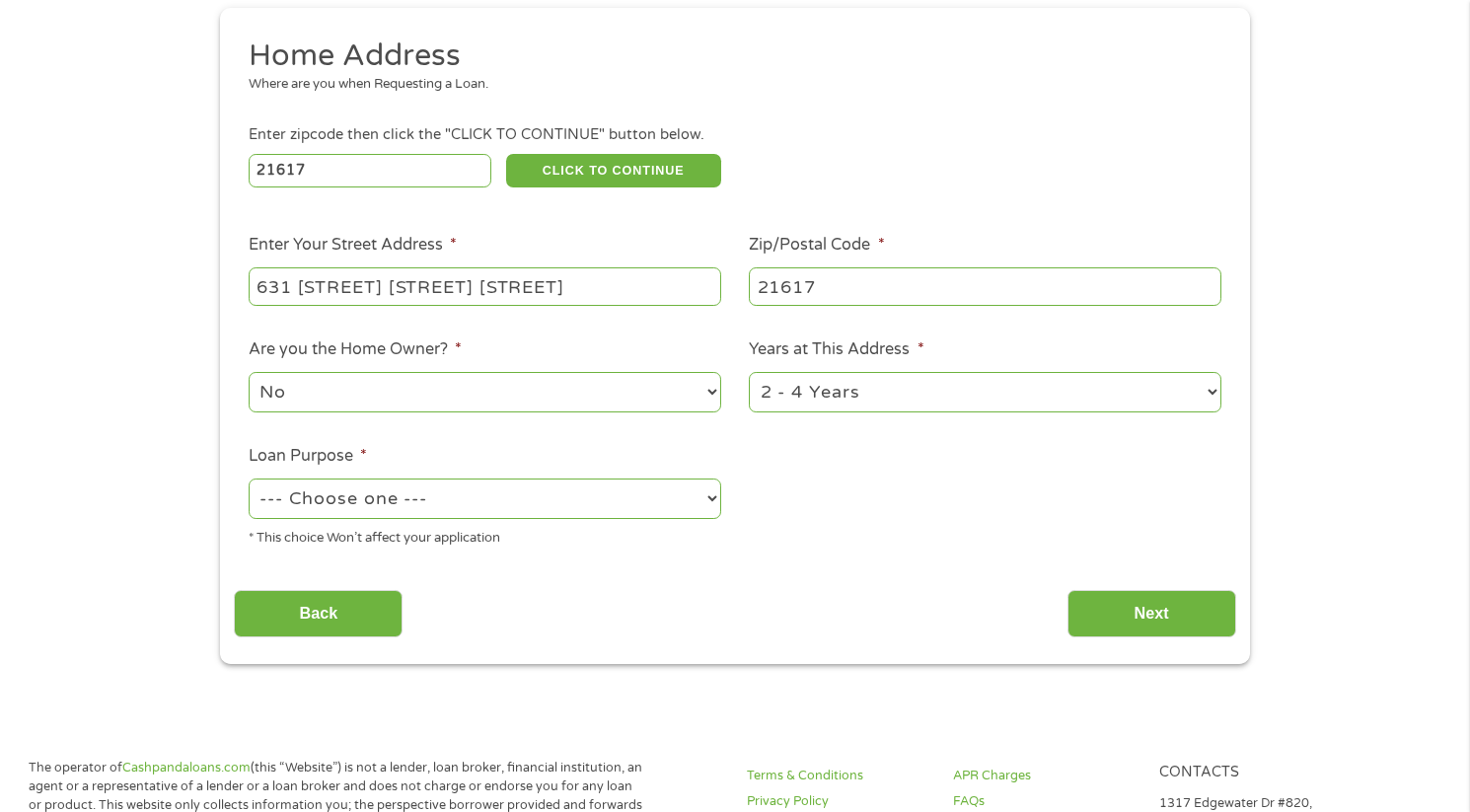 scroll, scrollTop: 227, scrollLeft: 0, axis: vertical 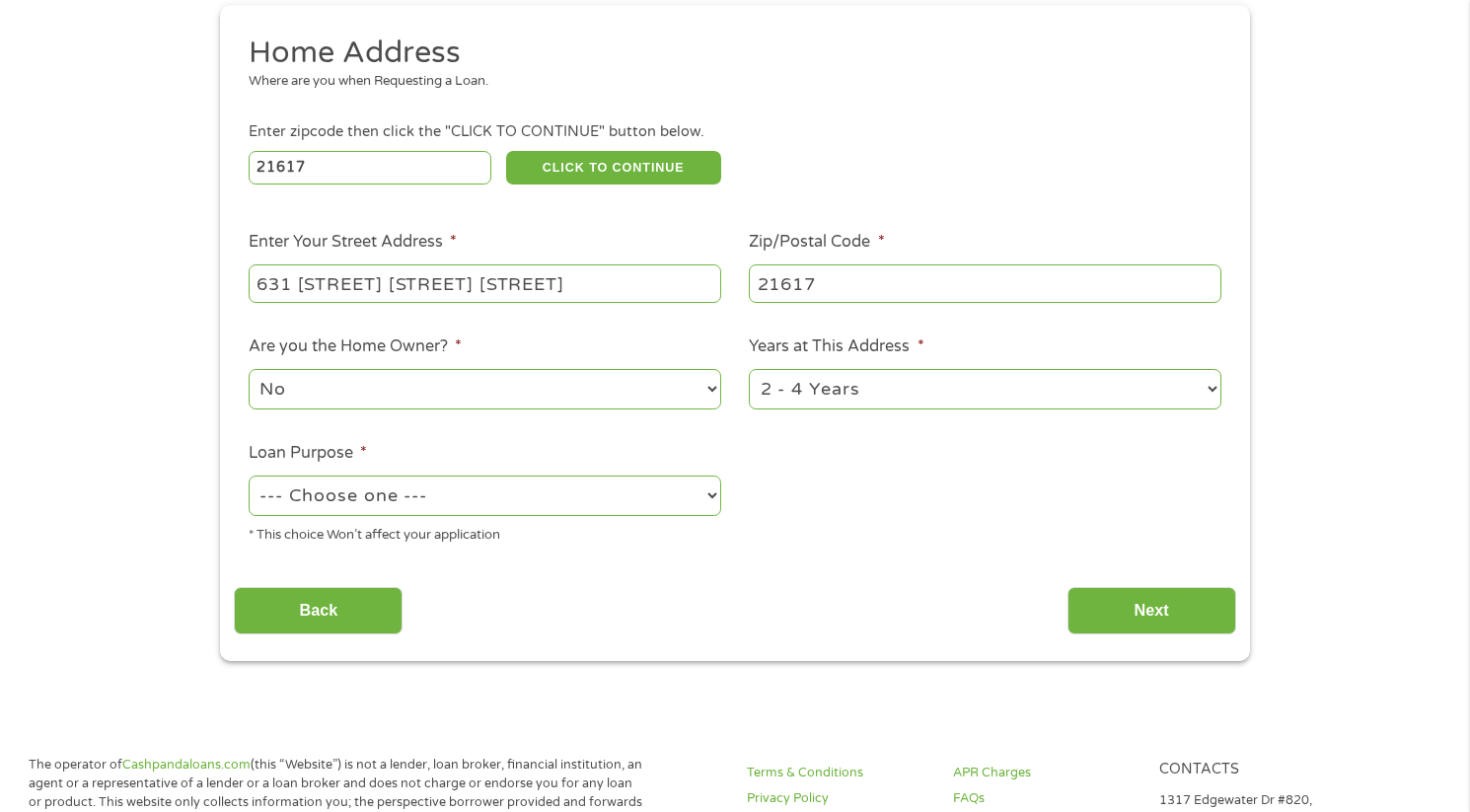 click on "--- Choose one --- Pay Bills Debt Consolidation Home Improvement Major Purchase Car Loan Short Term Cash Medical Expenses Other" at bounding box center [484, 495] 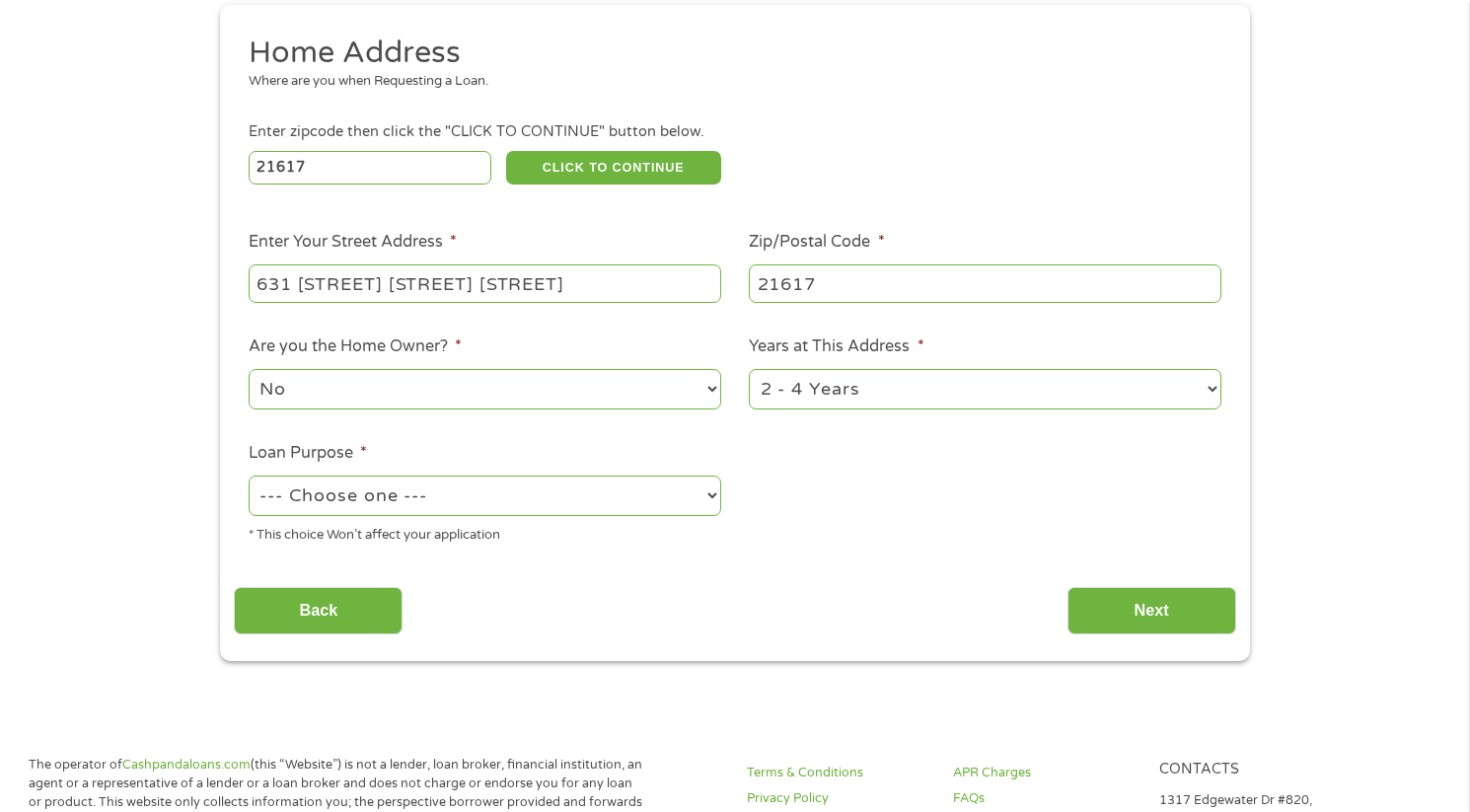 select on "medicalexpenses" 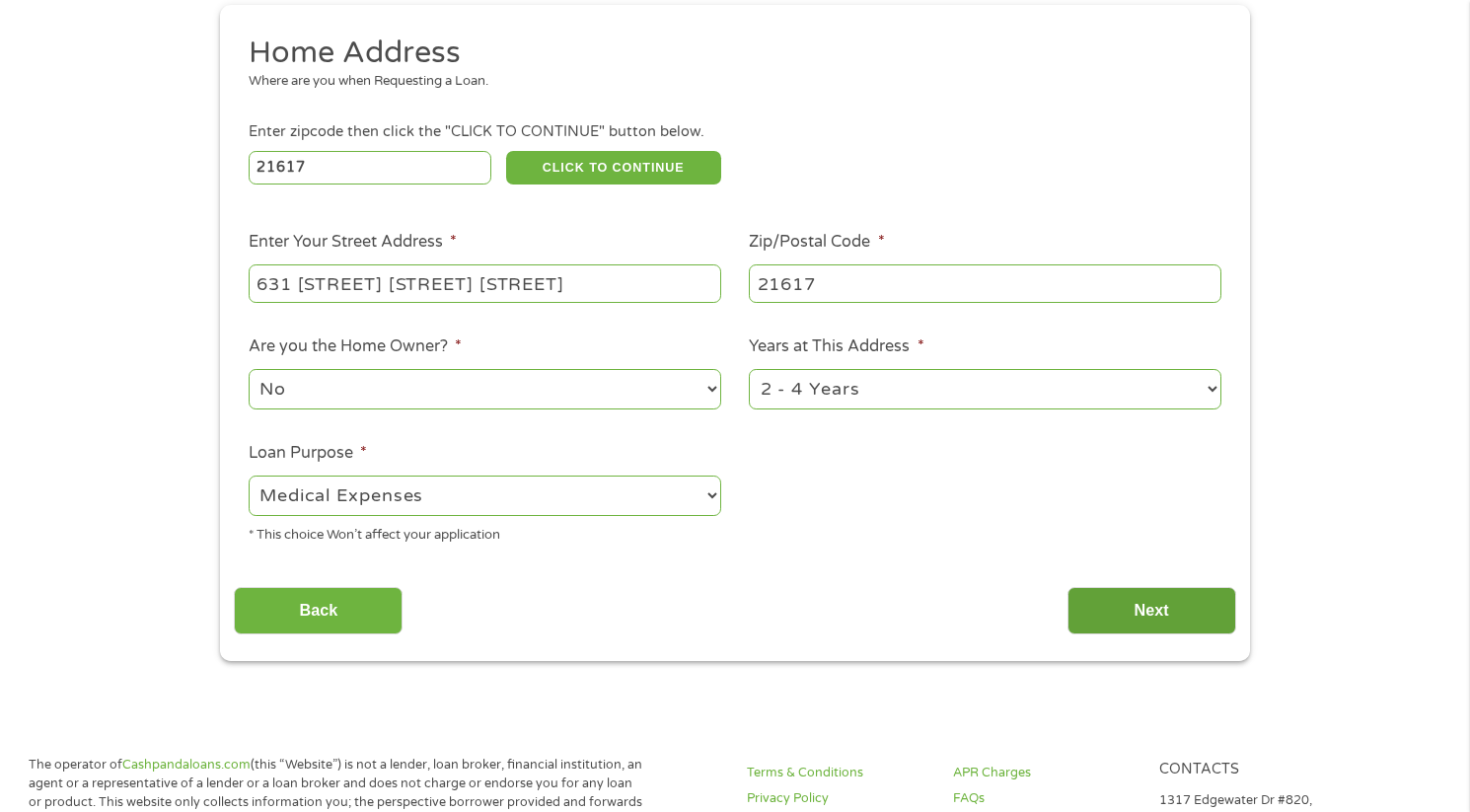 click on "Next" at bounding box center [1151, 611] 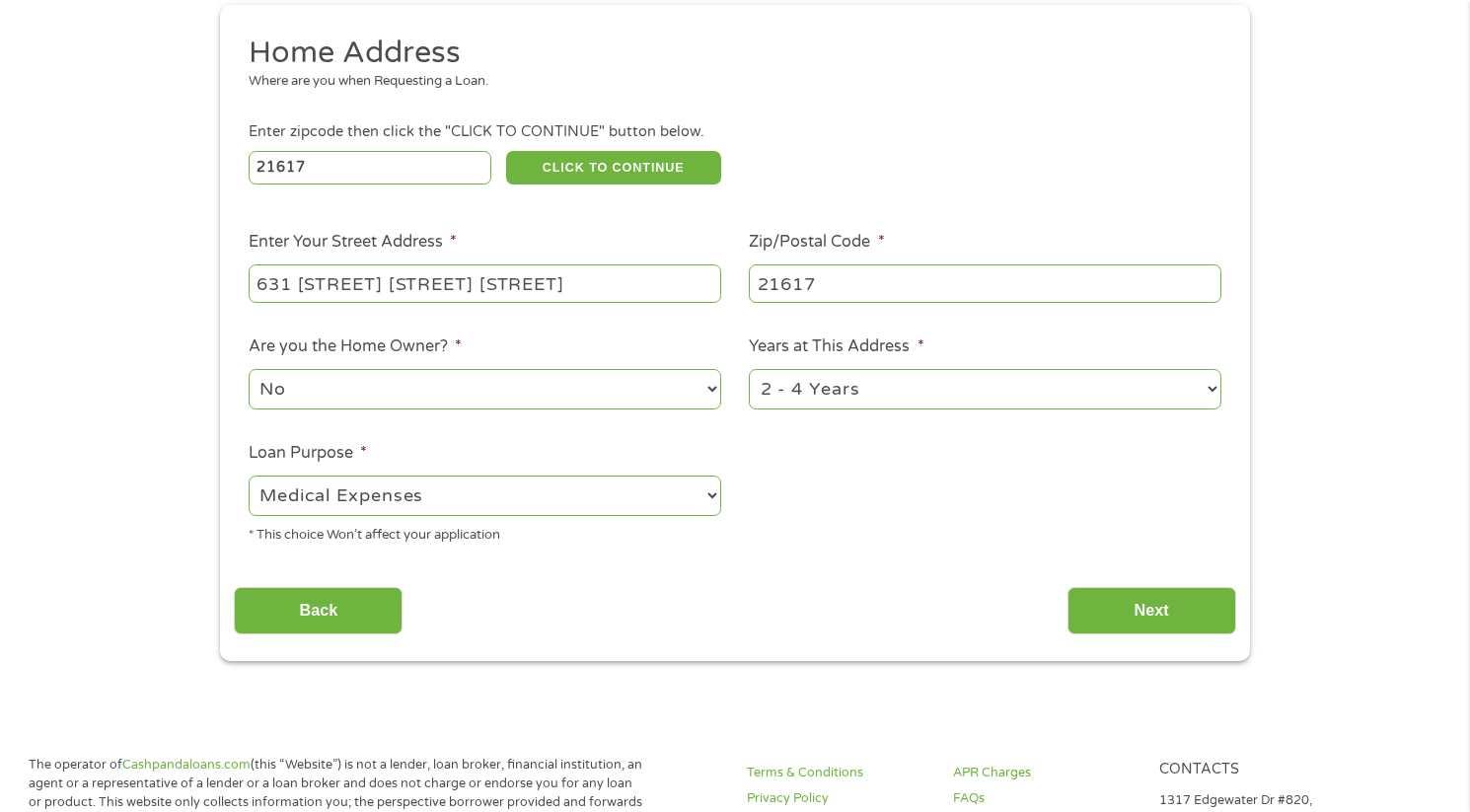 scroll, scrollTop: 0, scrollLeft: 0, axis: both 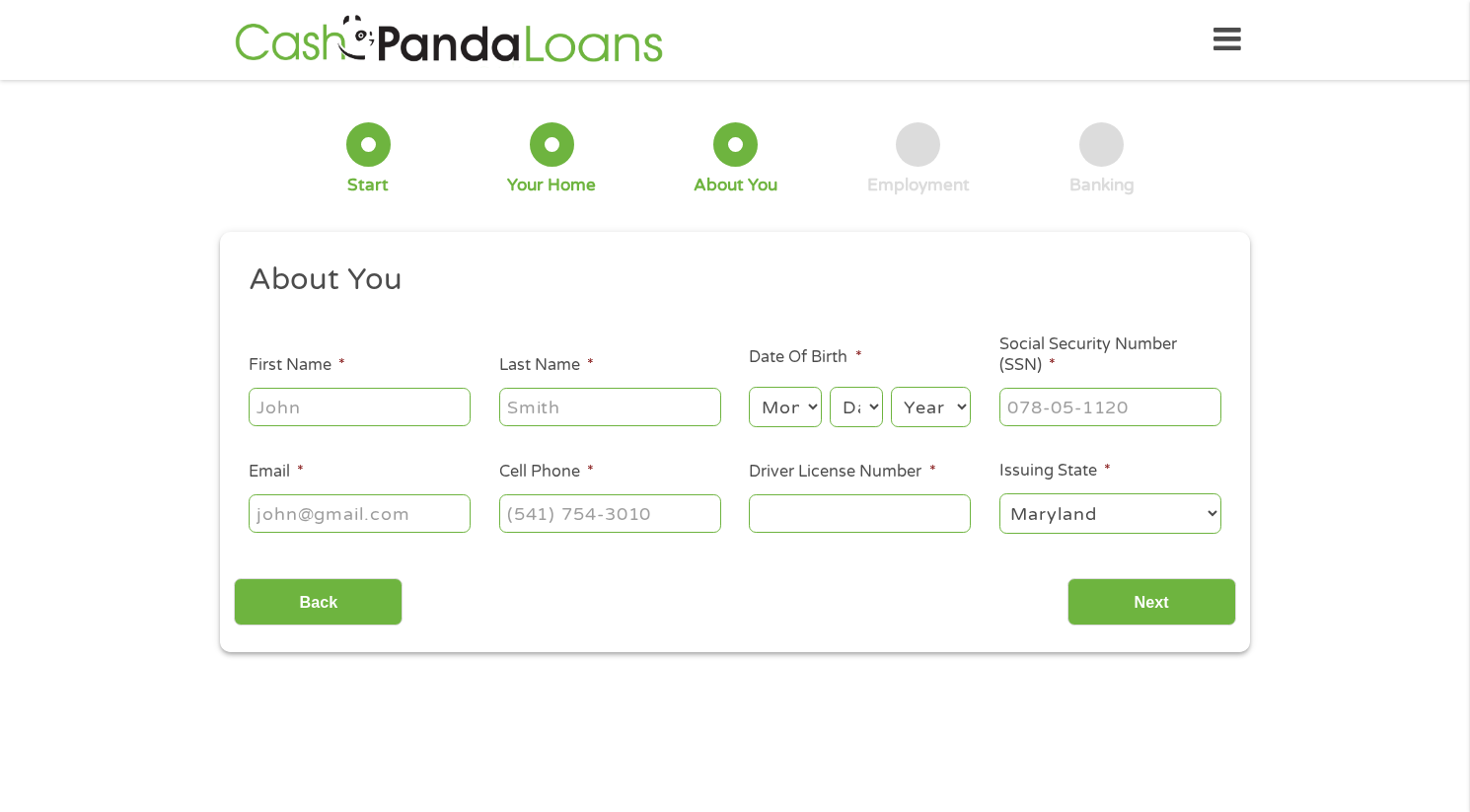 click on "First Name *" at bounding box center [359, 406] 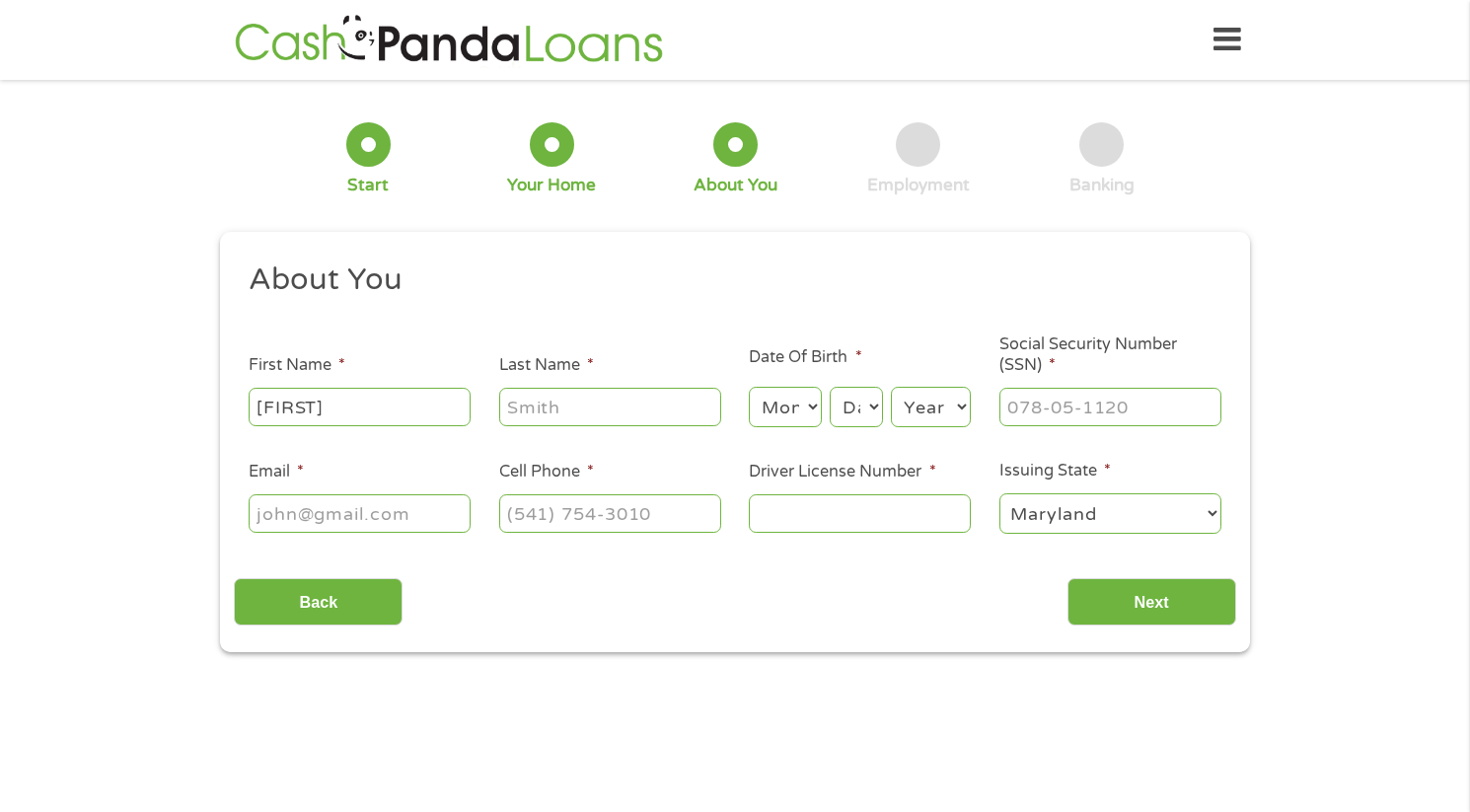 type on "[FIRST]" 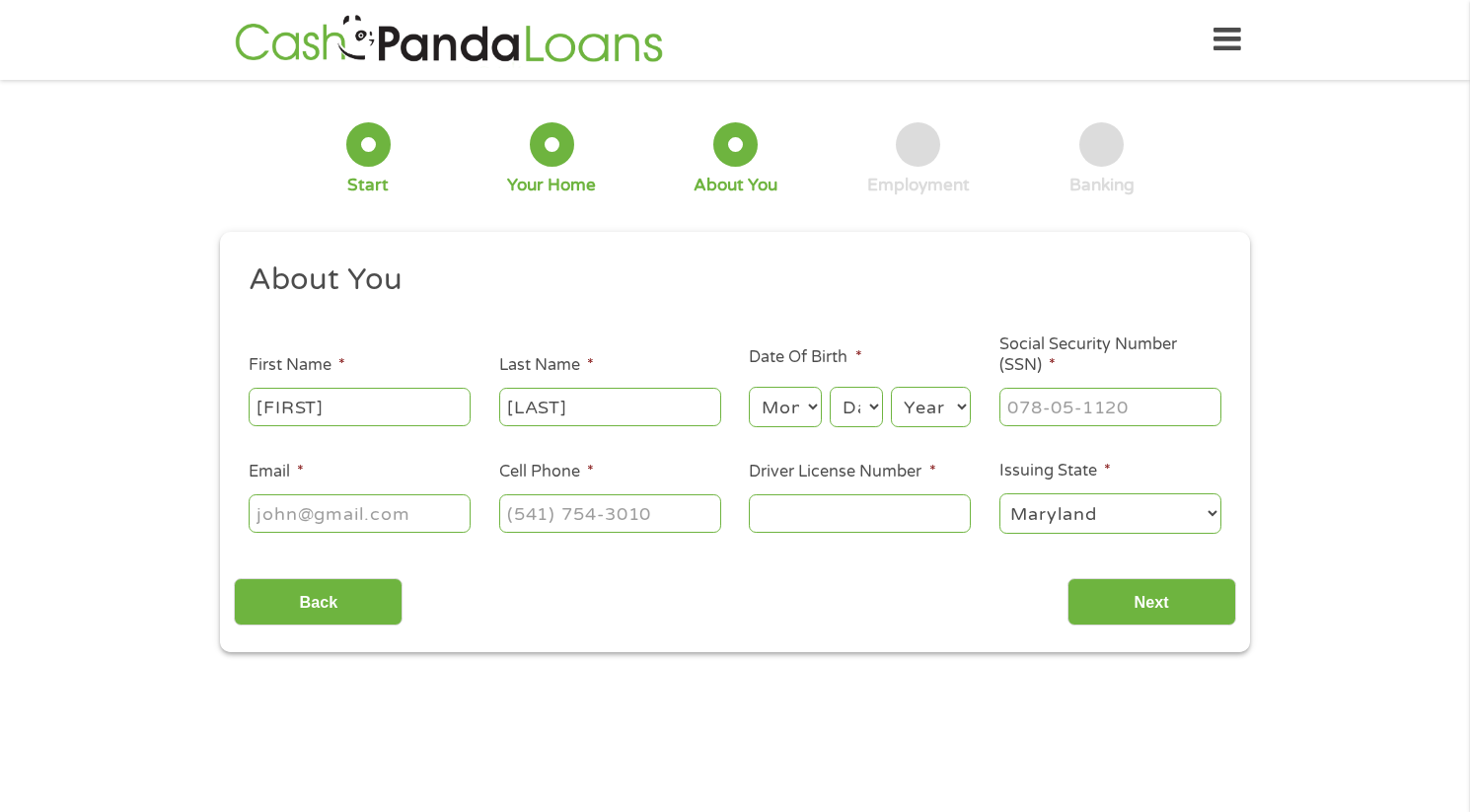 type on "[LAST]" 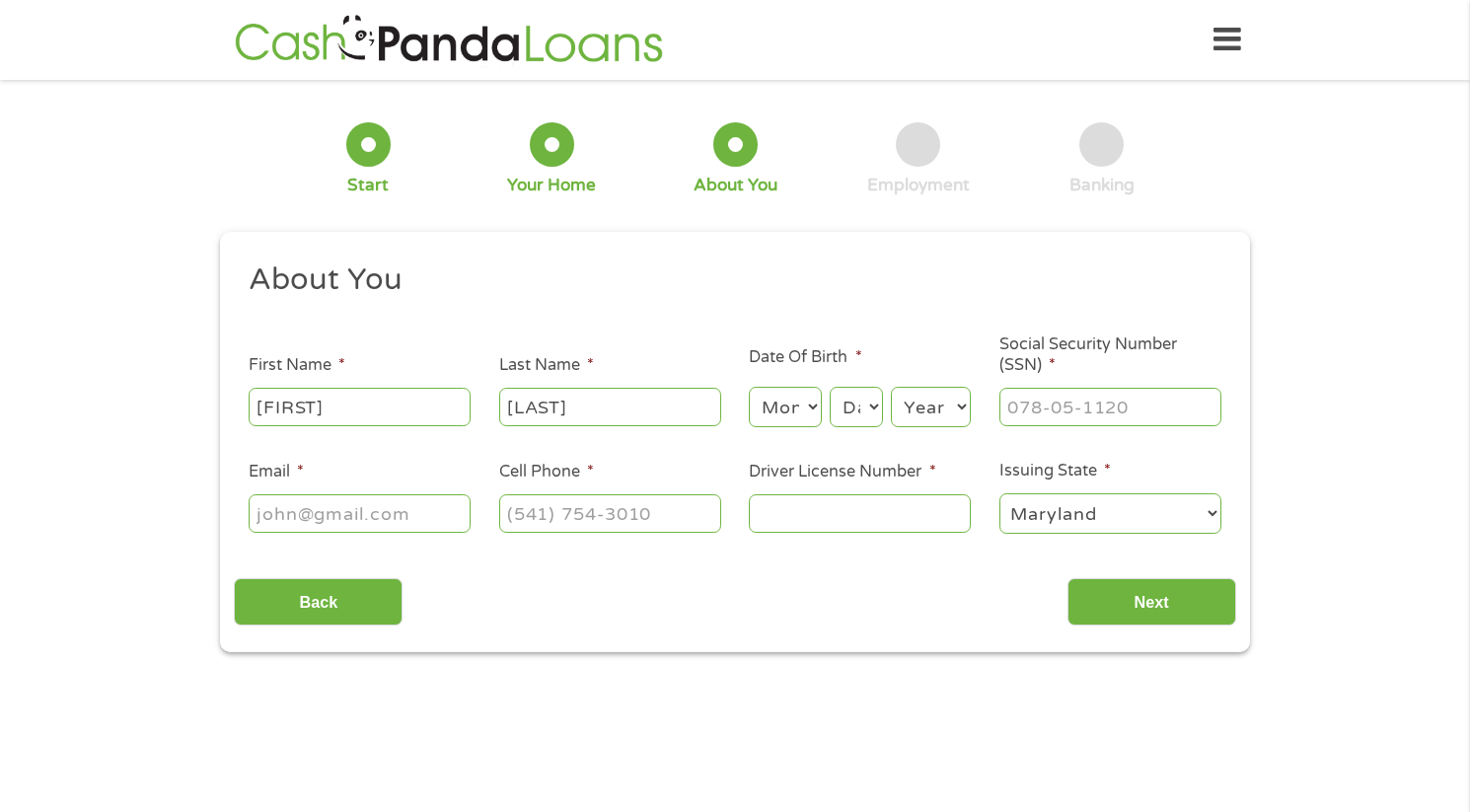 click on "Month 1 2 3 4 5 6 7 8 9 10 11 12" at bounding box center (784, 406) 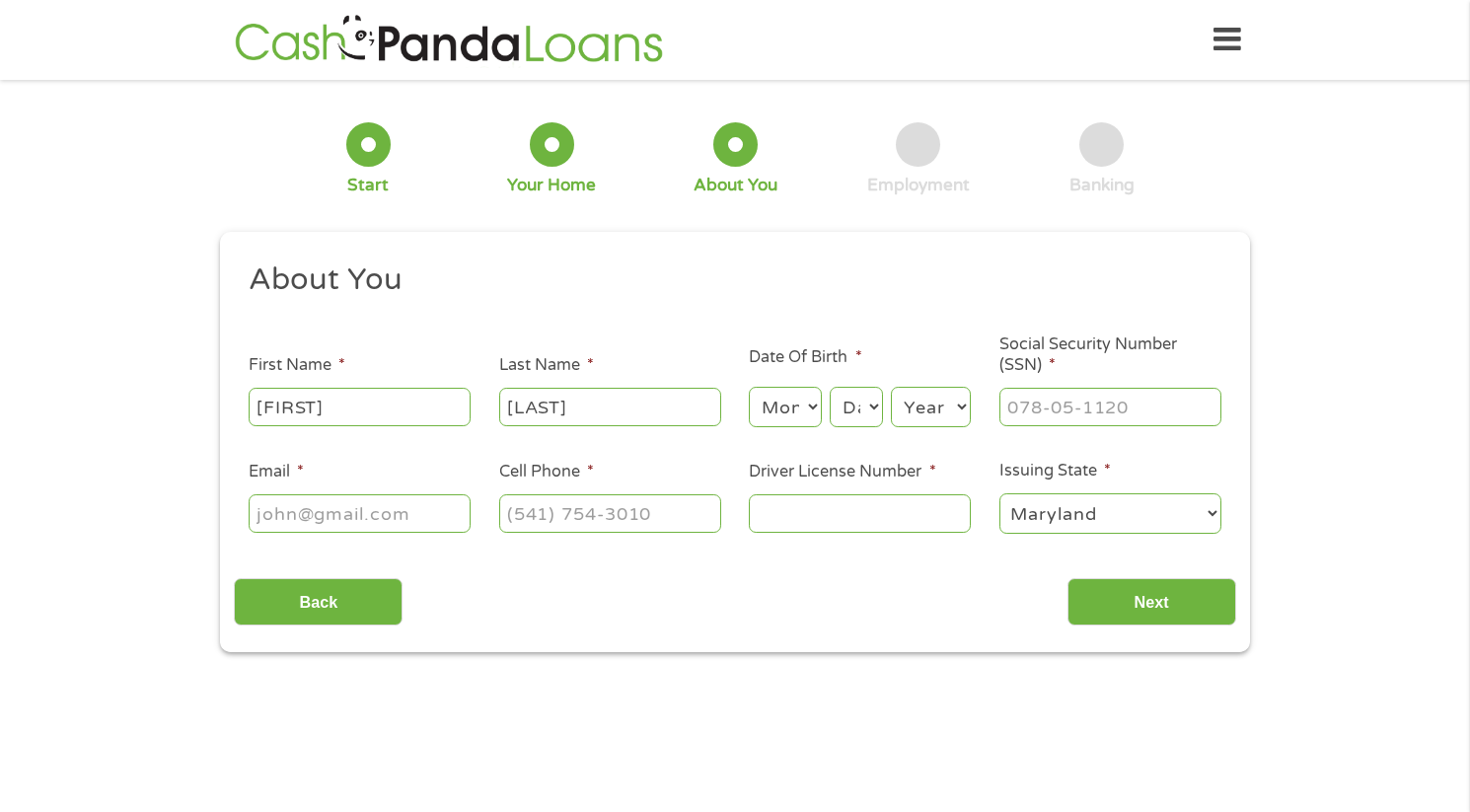 select on "5" 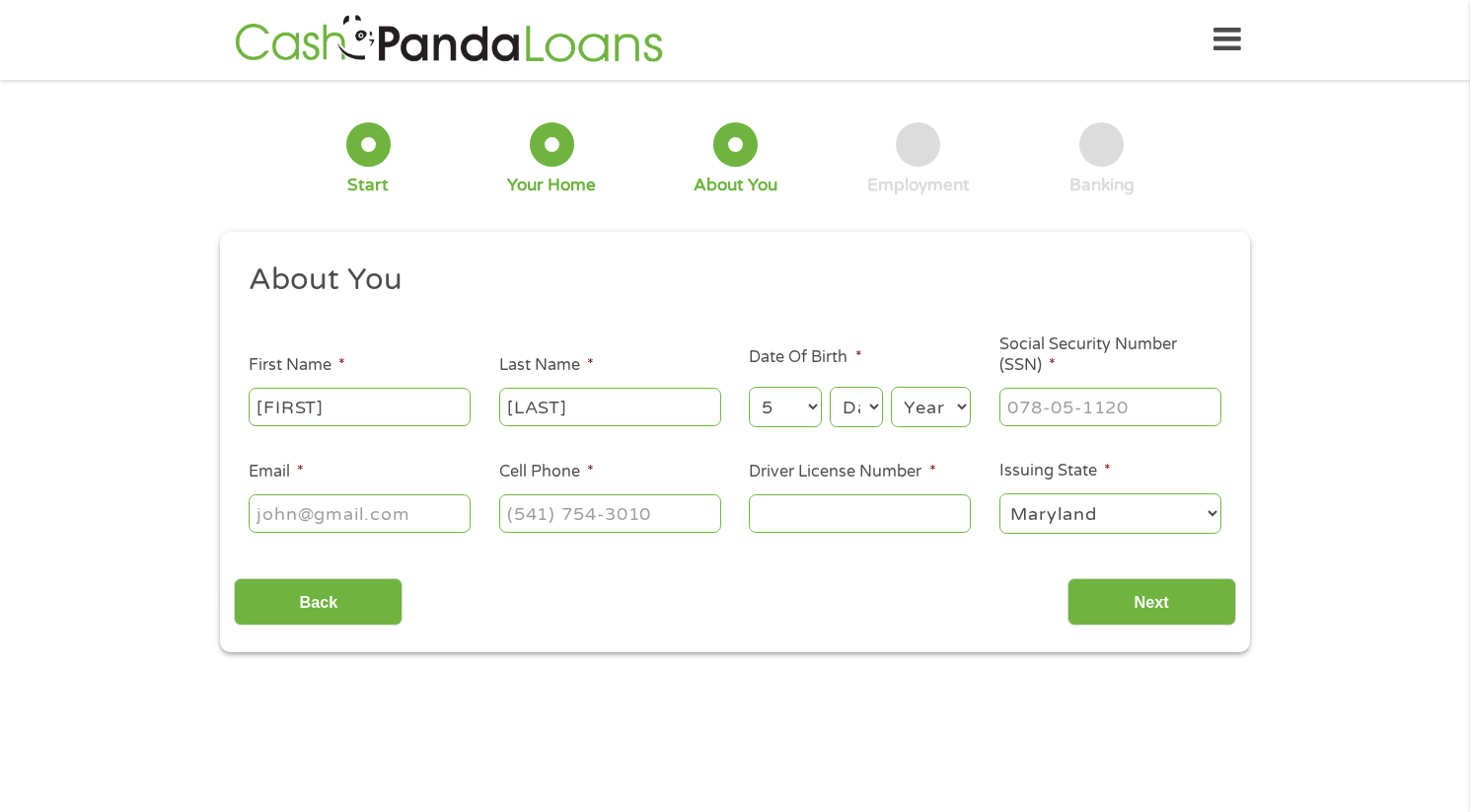 click on "Day 1 2 3 4 5 6 7 8 9 10 11 12 13 14 15 16 17 18 19 20 21 22 23 24 25 26 27 28 29 30 31" at bounding box center (856, 406) 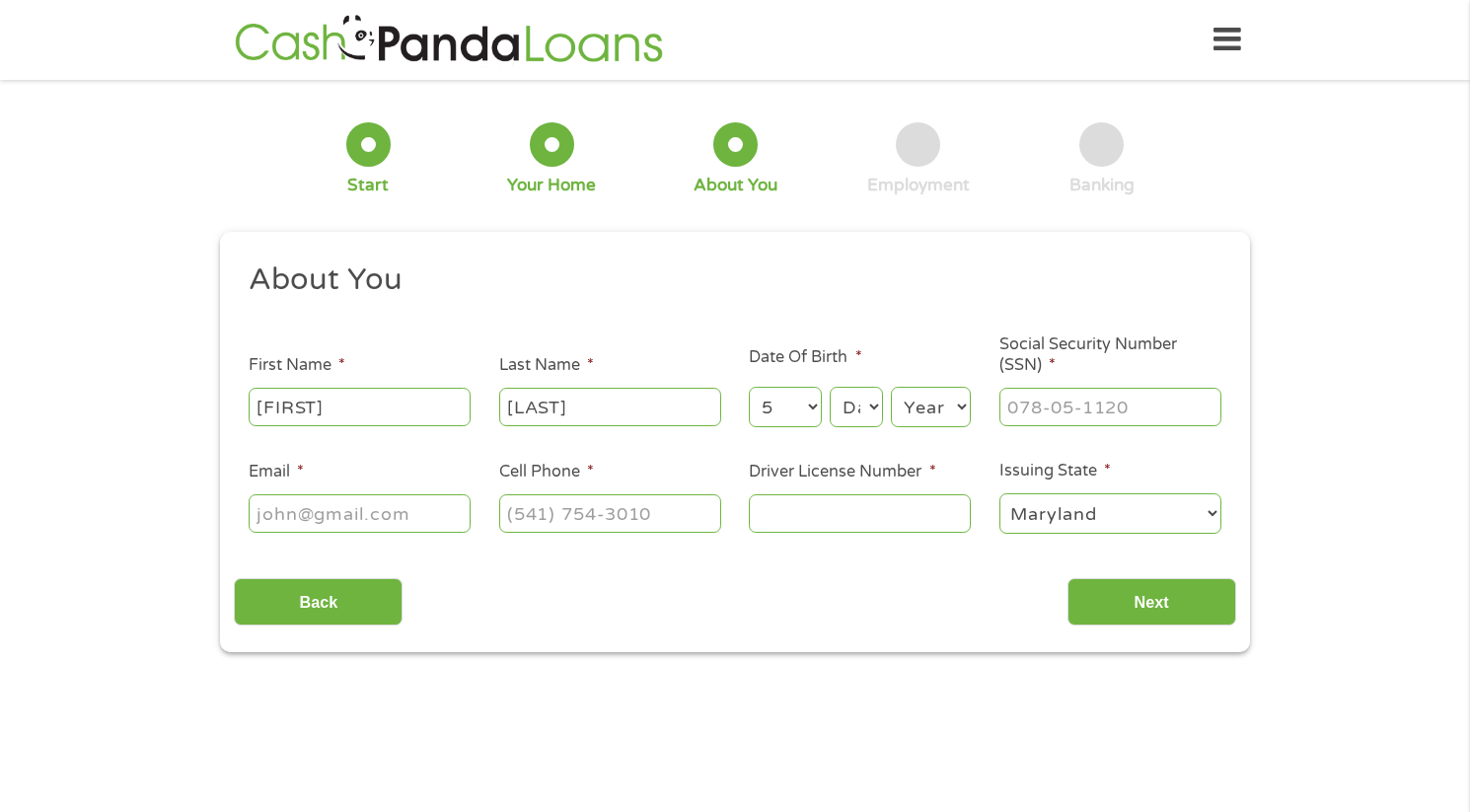 select on "27" 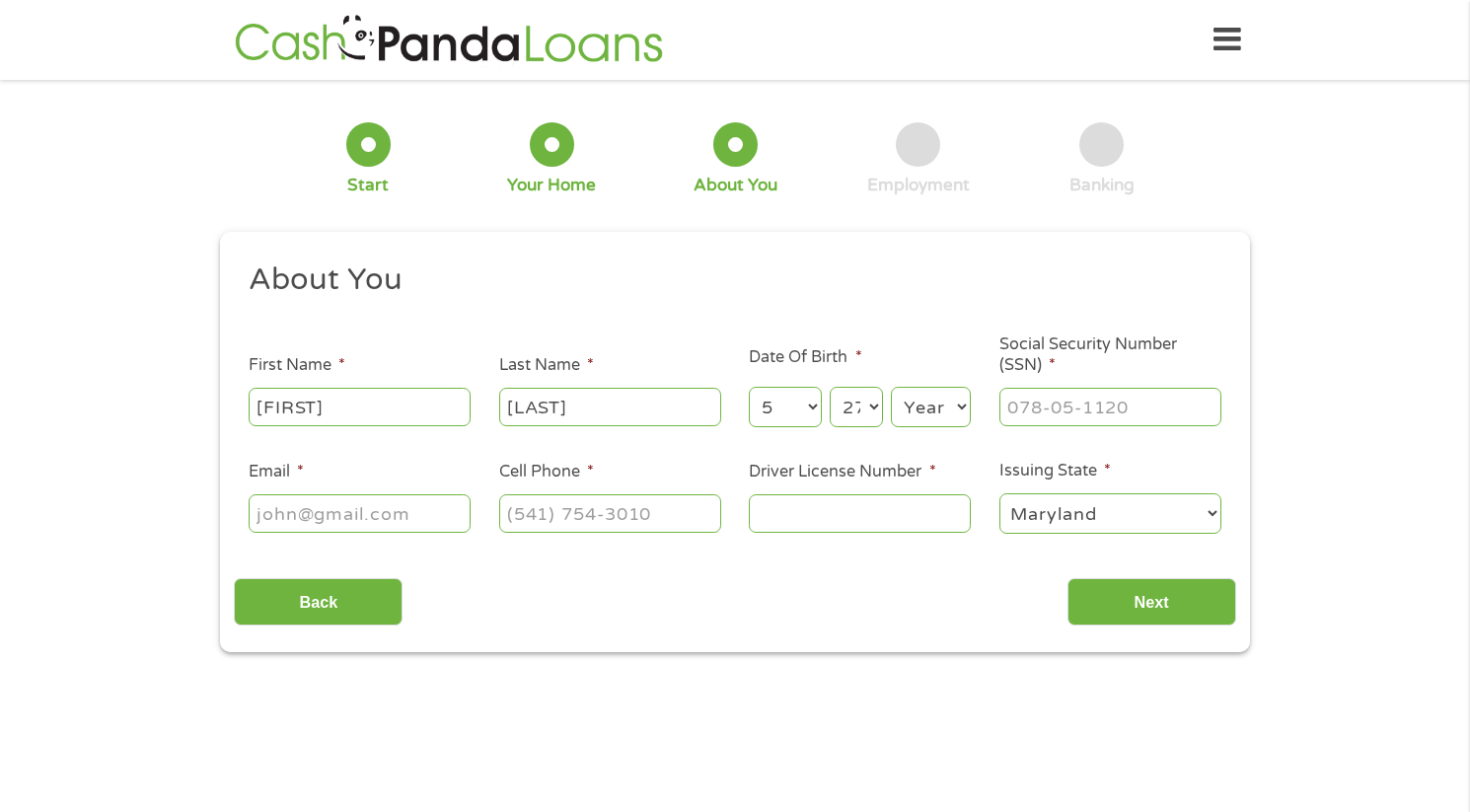 click on "Year 2007 2006 2005 2004 2003 2002 2001 2000 1999 1998 1997 1996 1995 1994 1993 1992 1991 1990 1989 1988 1987 1986 1985 1984 1983 1982 1981 1980 1979 1978 1977 1976 1975 1974 1973 1972 1971 1970 1969 1968 1967 1966 1965 1964 1963 1962 1961 1960 1959 1958 1957 1956 1955 1954 1953 1952 1951 1950 1949 1948 1947 1946 1945 1944 1943 1942 1941 1940 1939 1938 1937 1936 1935 1934 1933 1932 1931 1930 1929 1928 1927 1926 1925 1924 1923 1922 1921 1920" at bounding box center (930, 406) 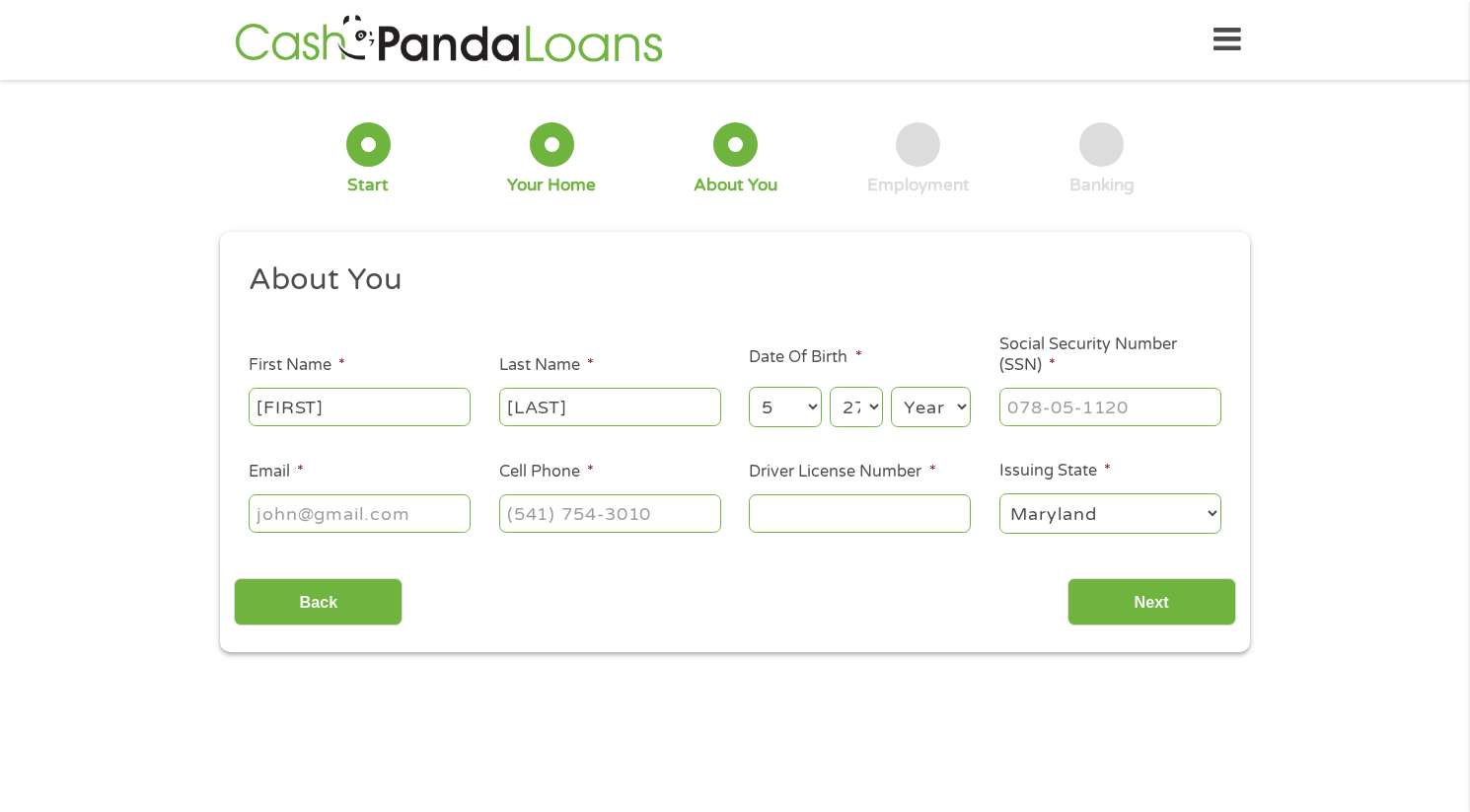 select on "1972" 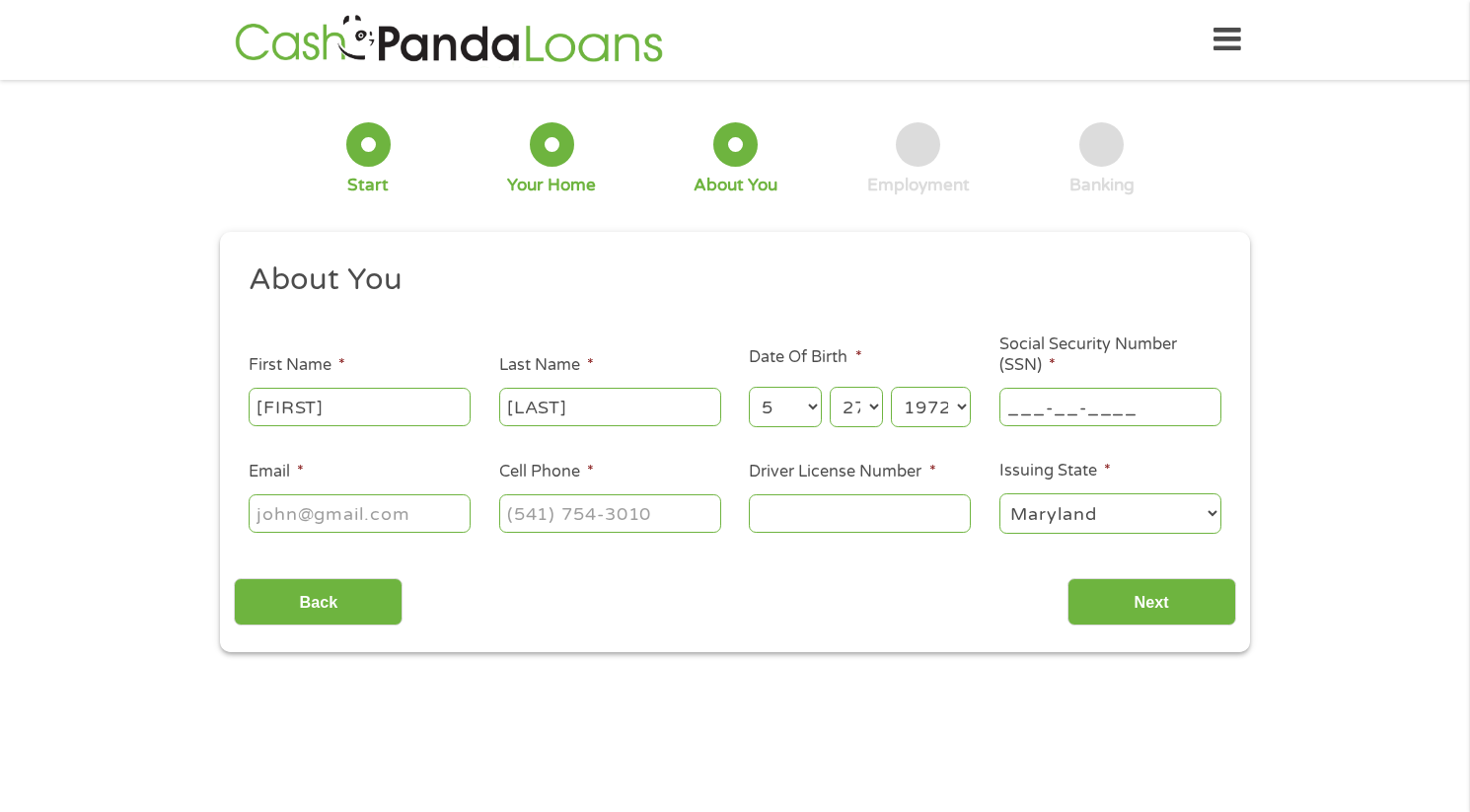 click on "___-__-____" at bounding box center [1110, 406] 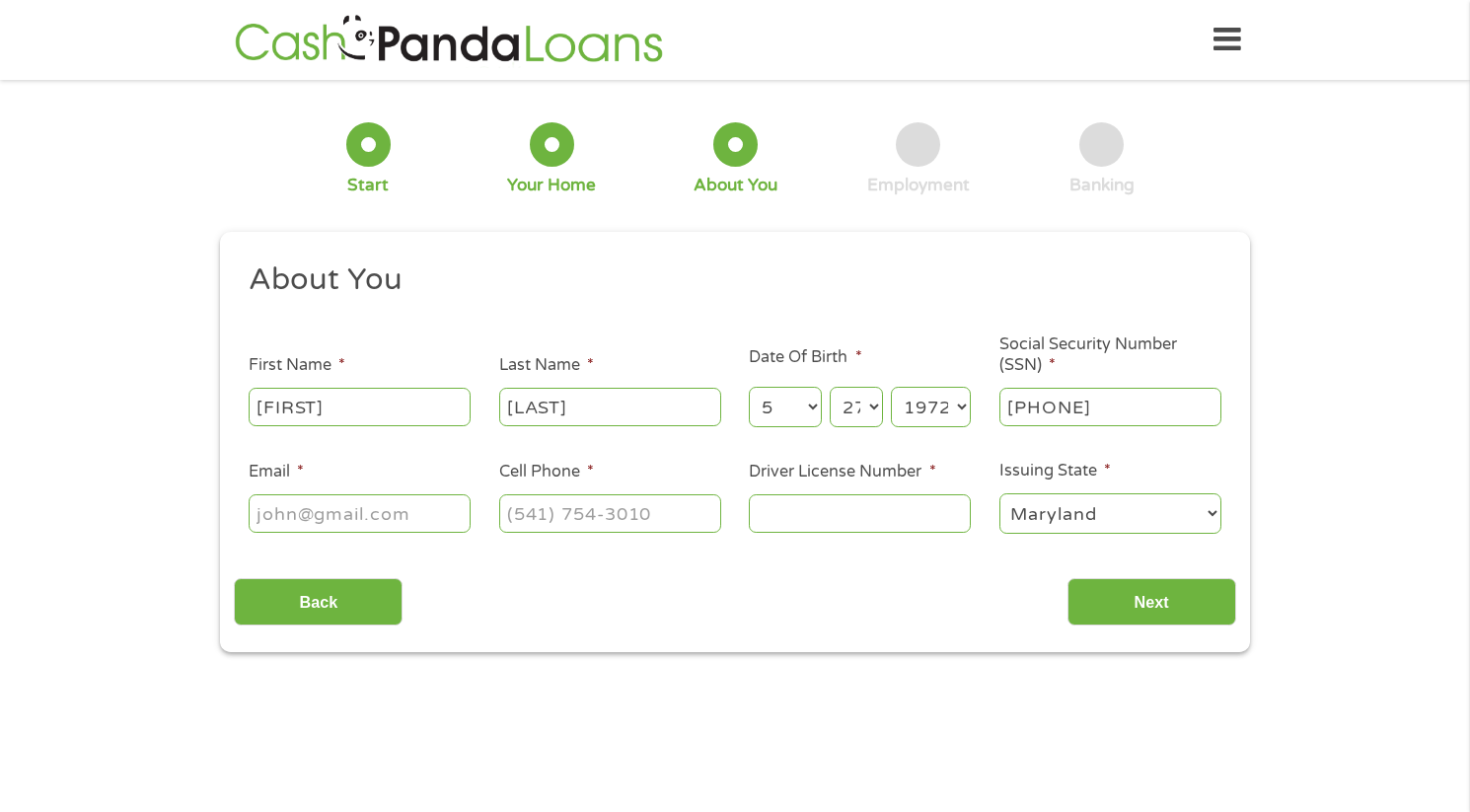 click on "Email *" at bounding box center (359, 513) 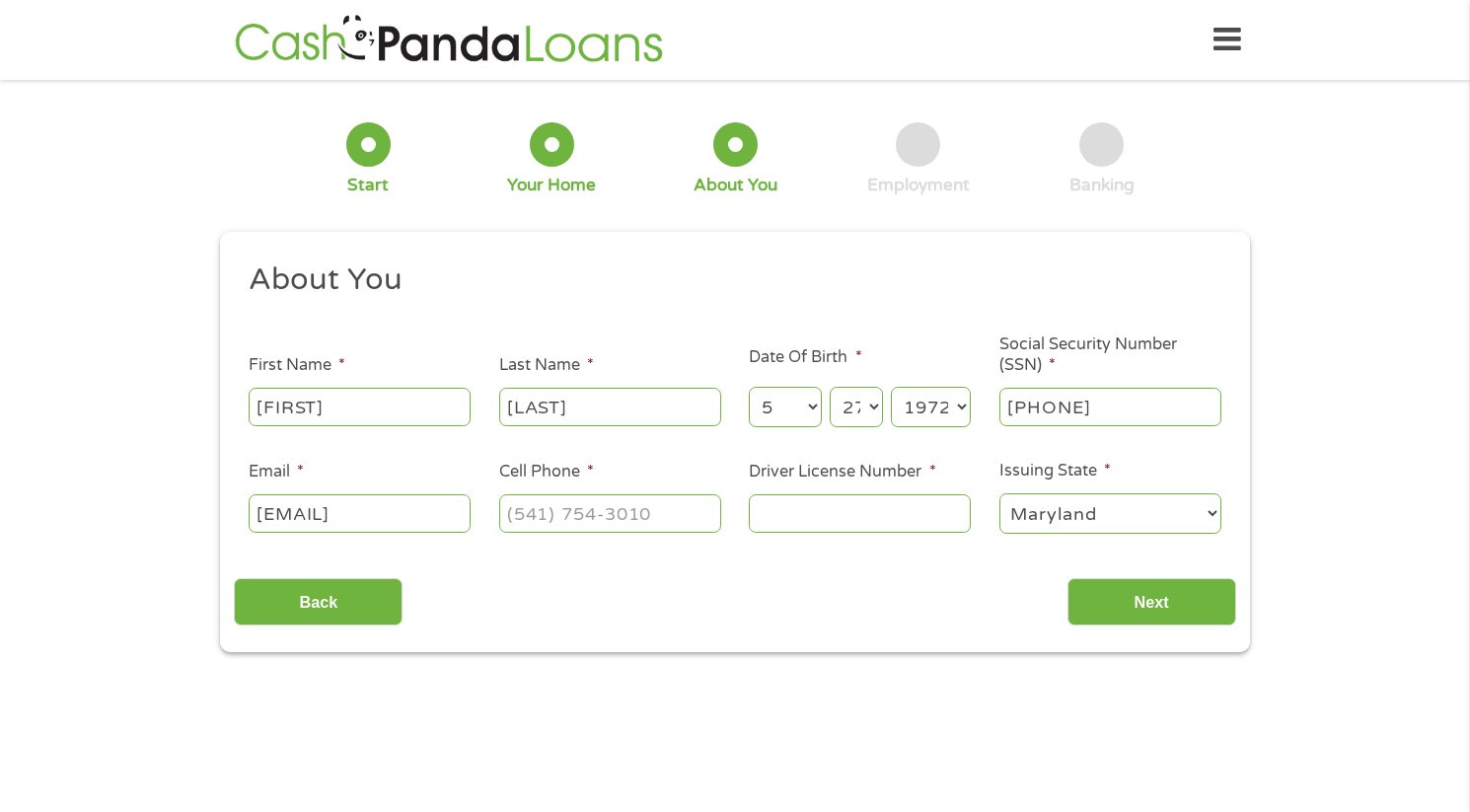 scroll, scrollTop: 0, scrollLeft: 2, axis: horizontal 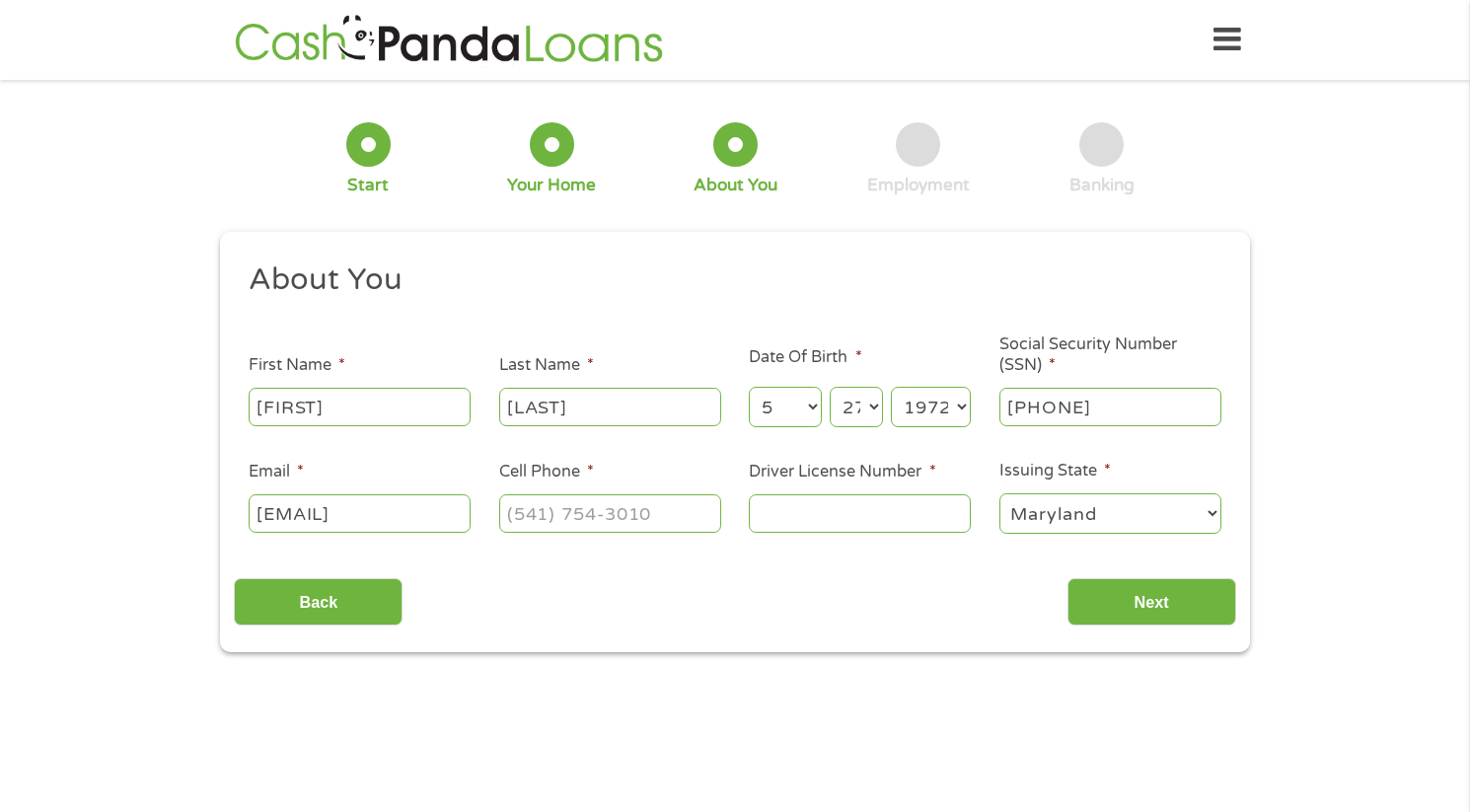 type on "[EMAIL]" 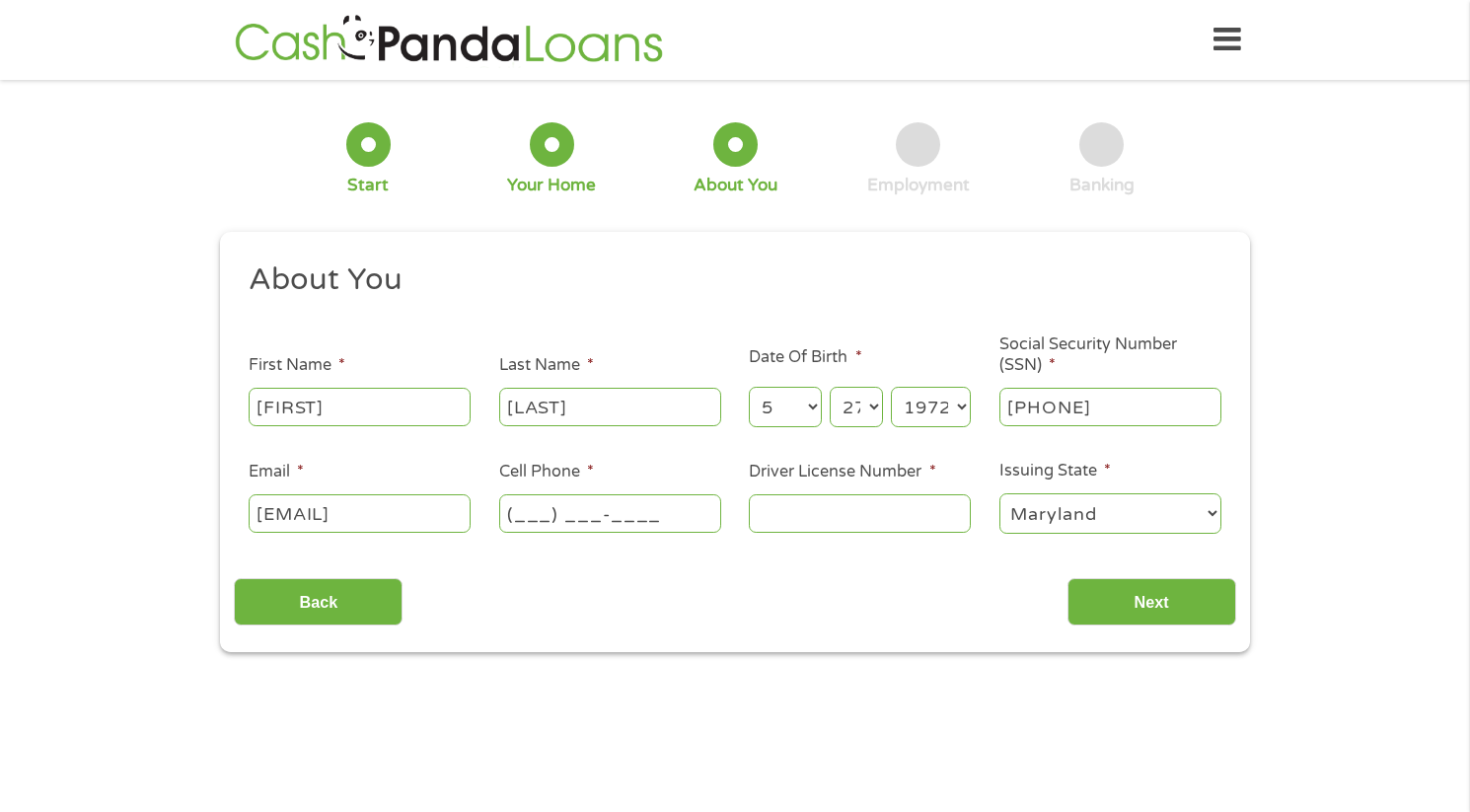 scroll, scrollTop: 0, scrollLeft: 0, axis: both 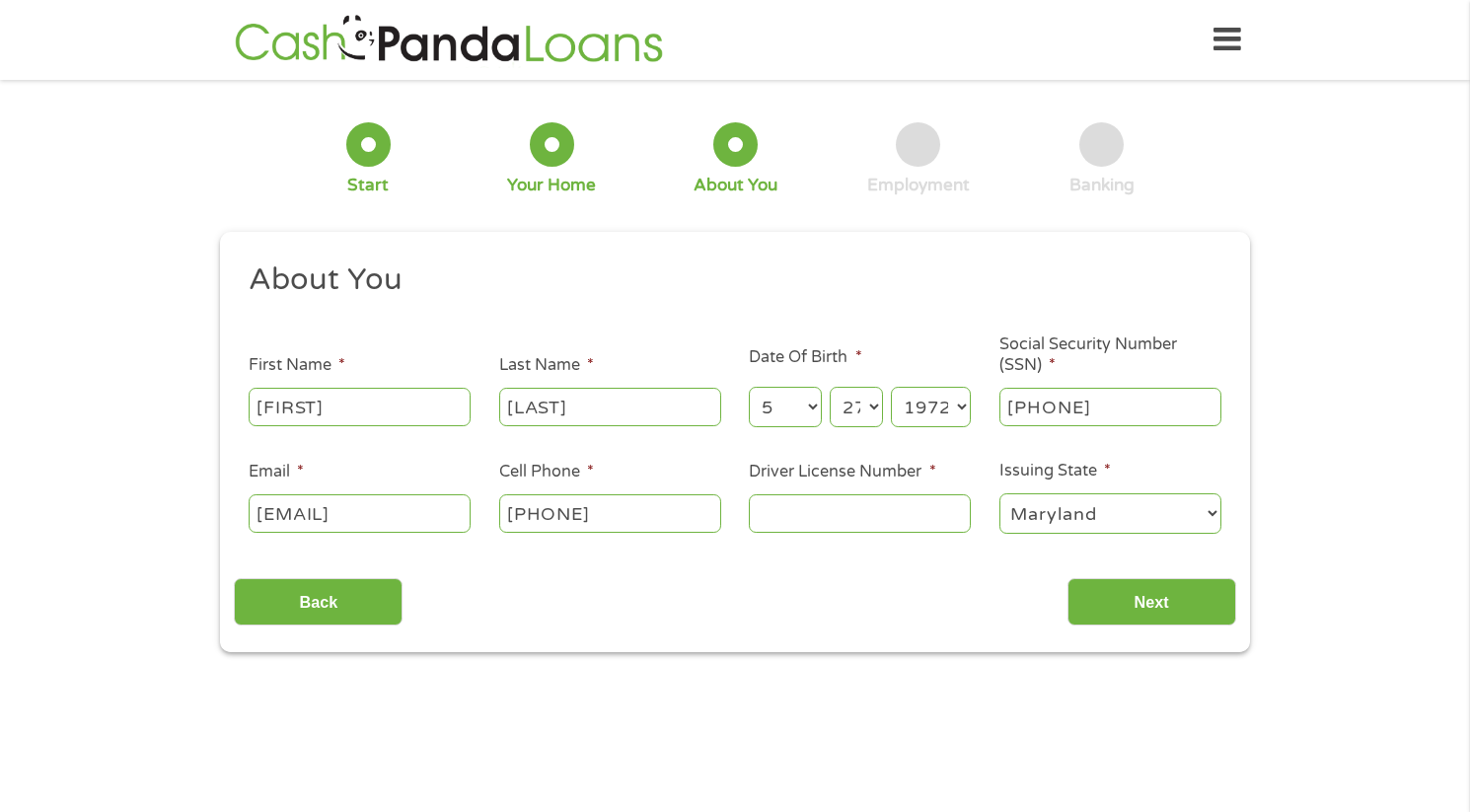 click on "Driver License Number *" at bounding box center (859, 513) 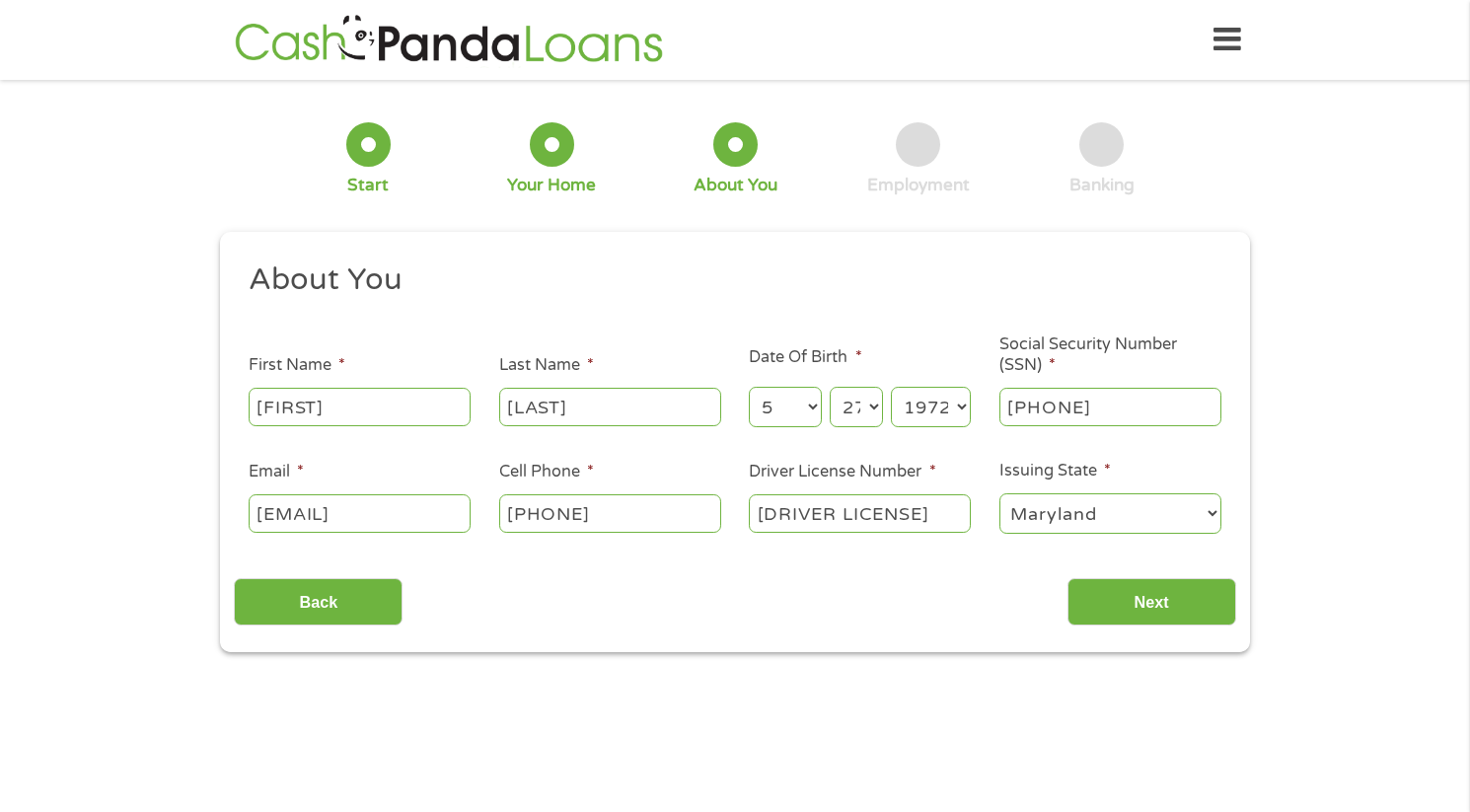 type on "[DRIVER LICENSE]" 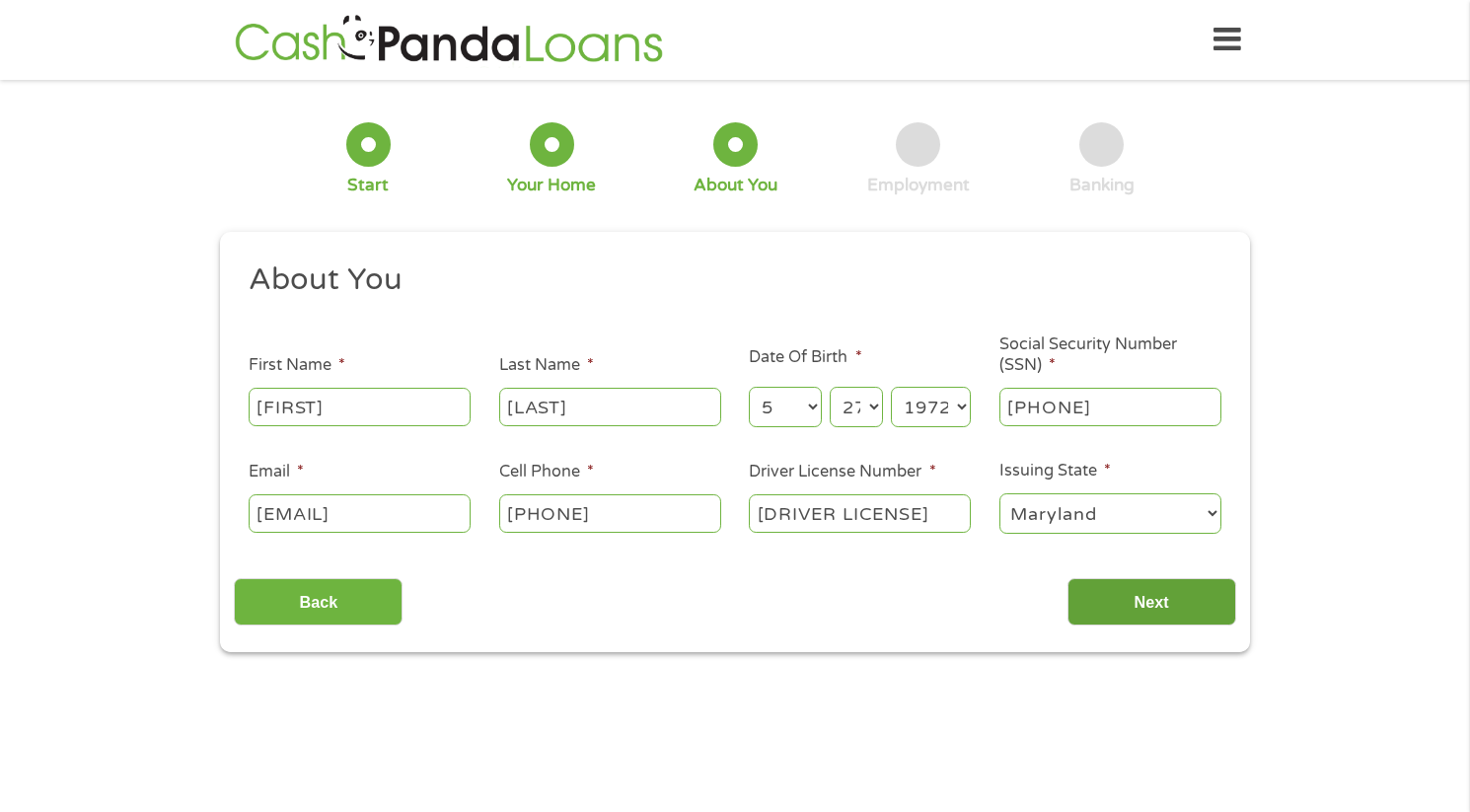 click on "Next" at bounding box center (1151, 602) 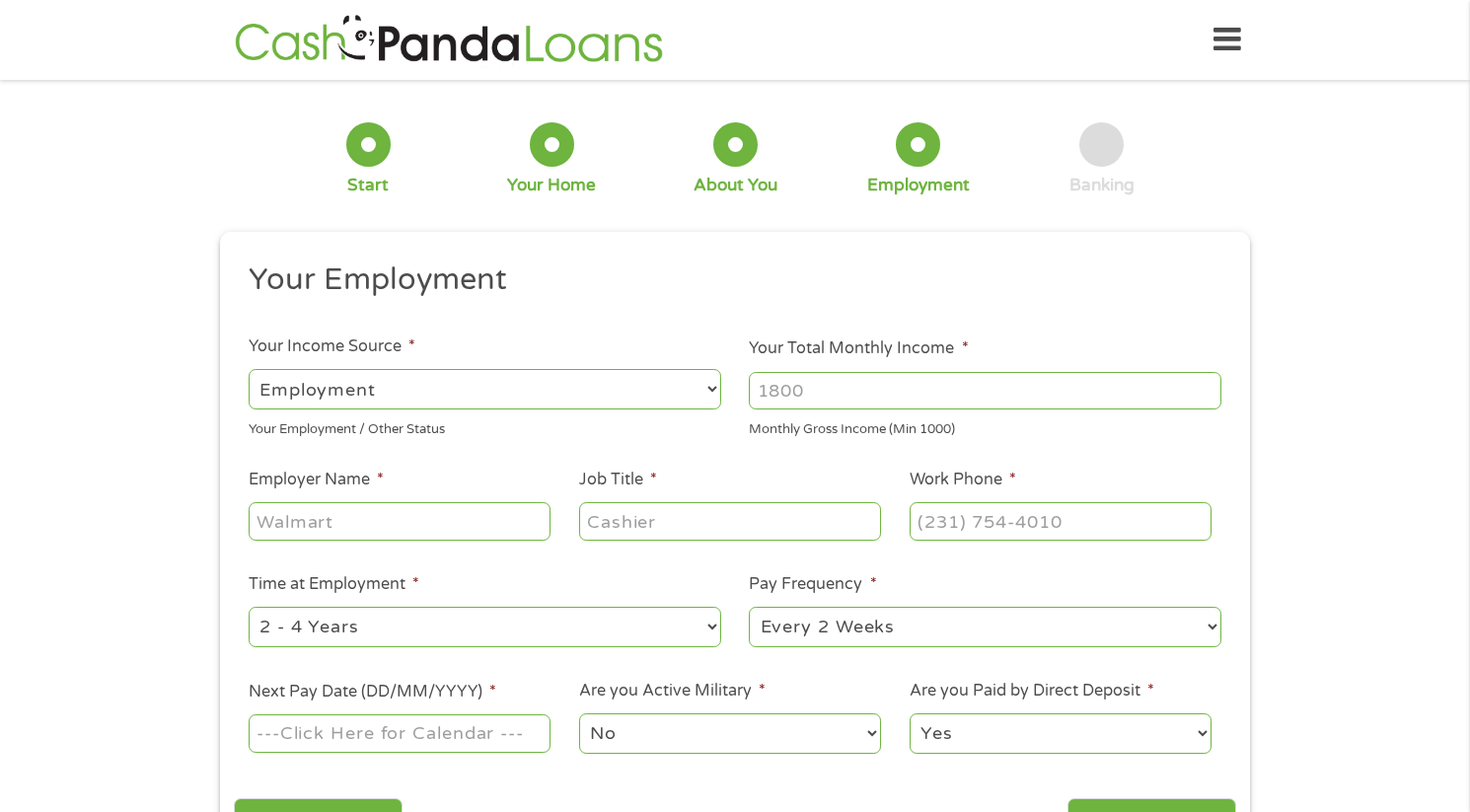scroll, scrollTop: 0, scrollLeft: 0, axis: both 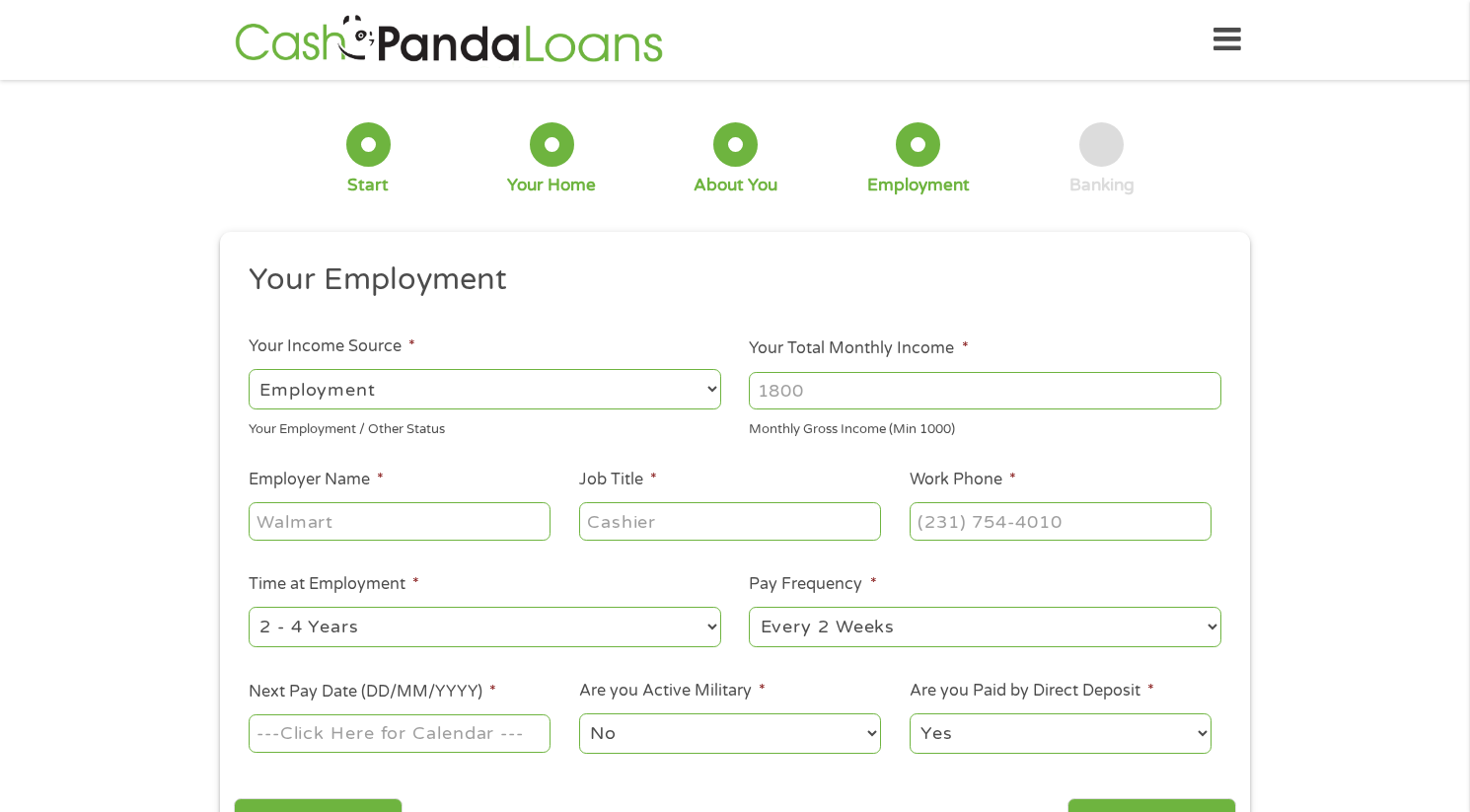 click on "--- Choose one --- Employment Self Employed Benefits" at bounding box center [484, 389] 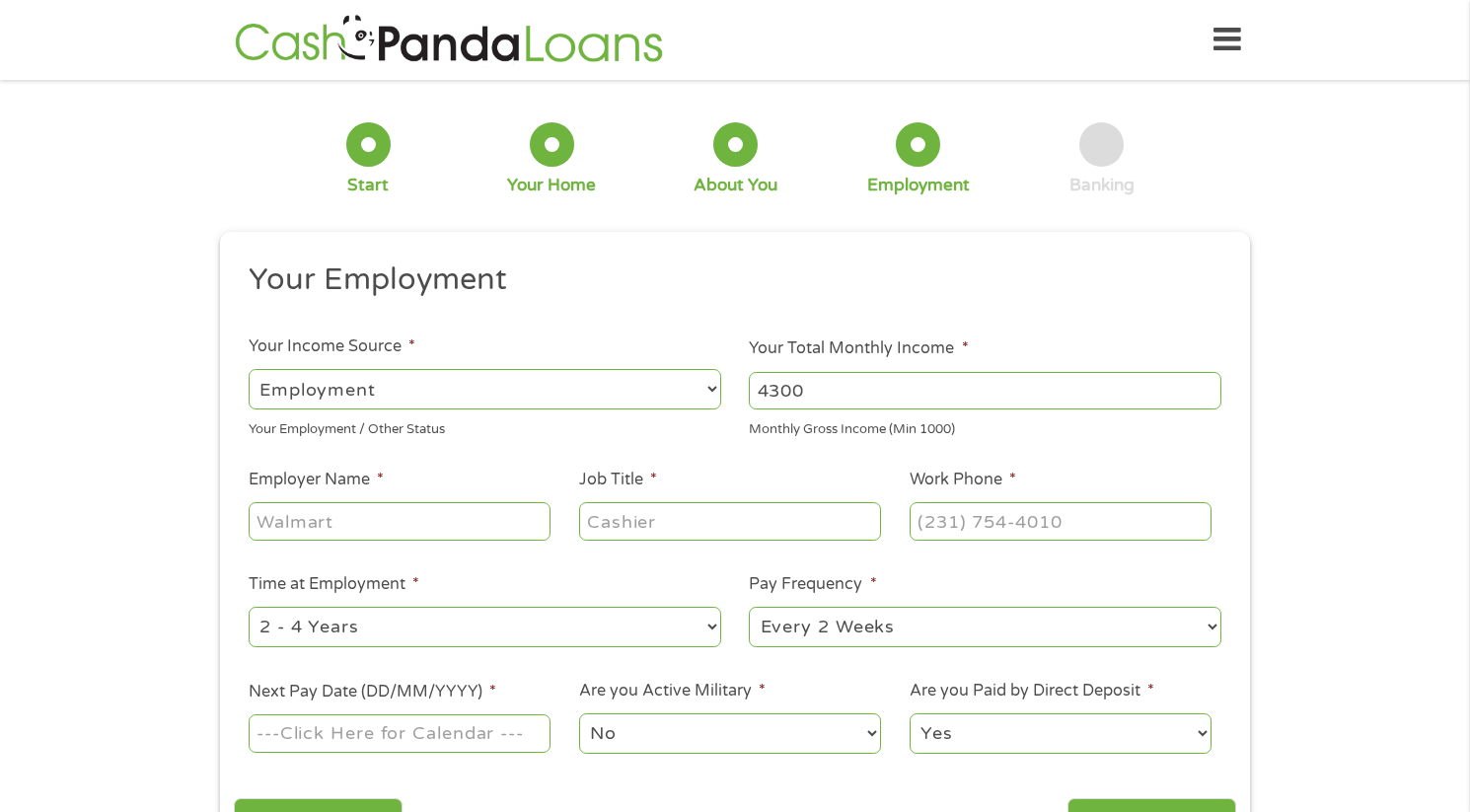 type on "4300" 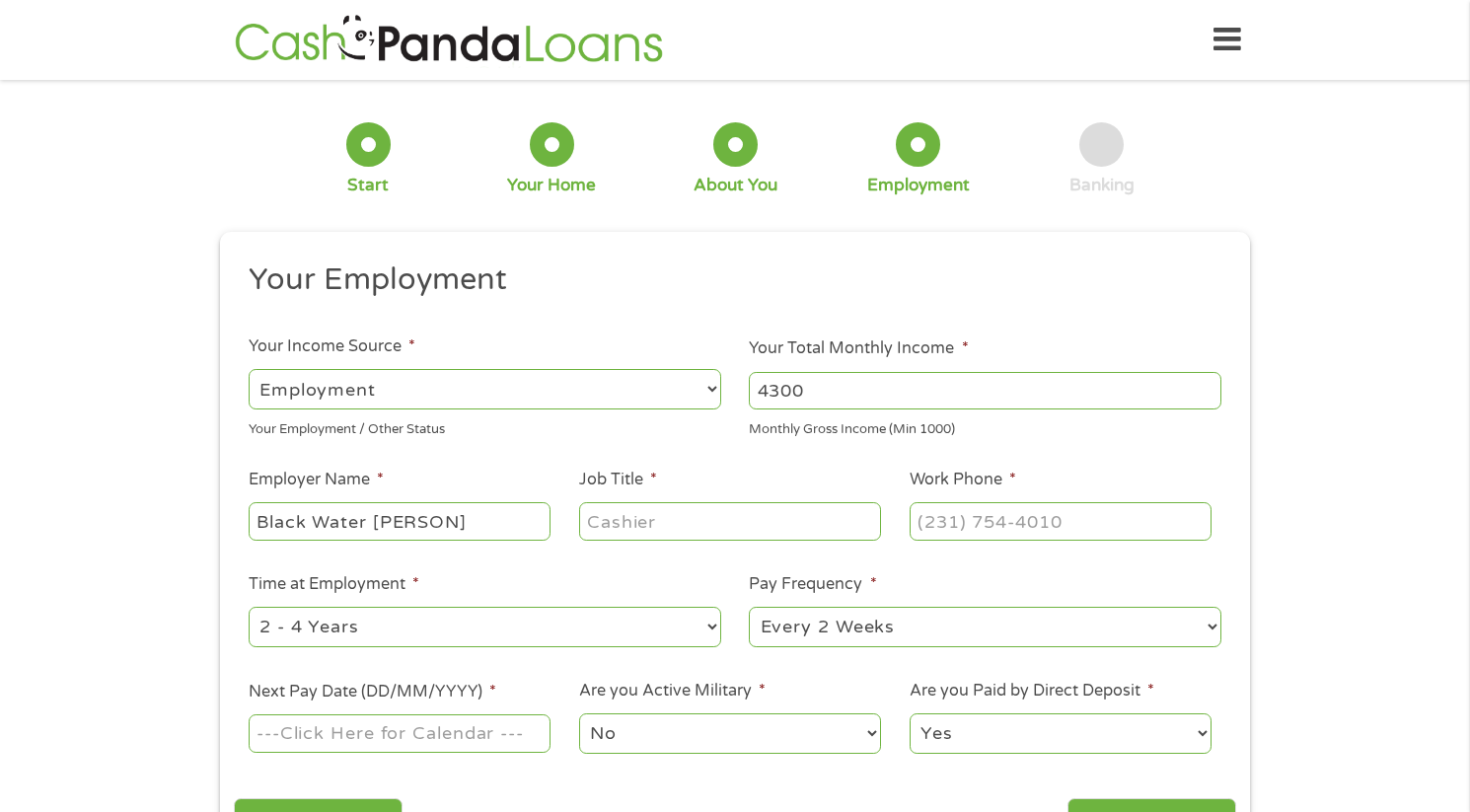 type on "Black Water [PERSON]" 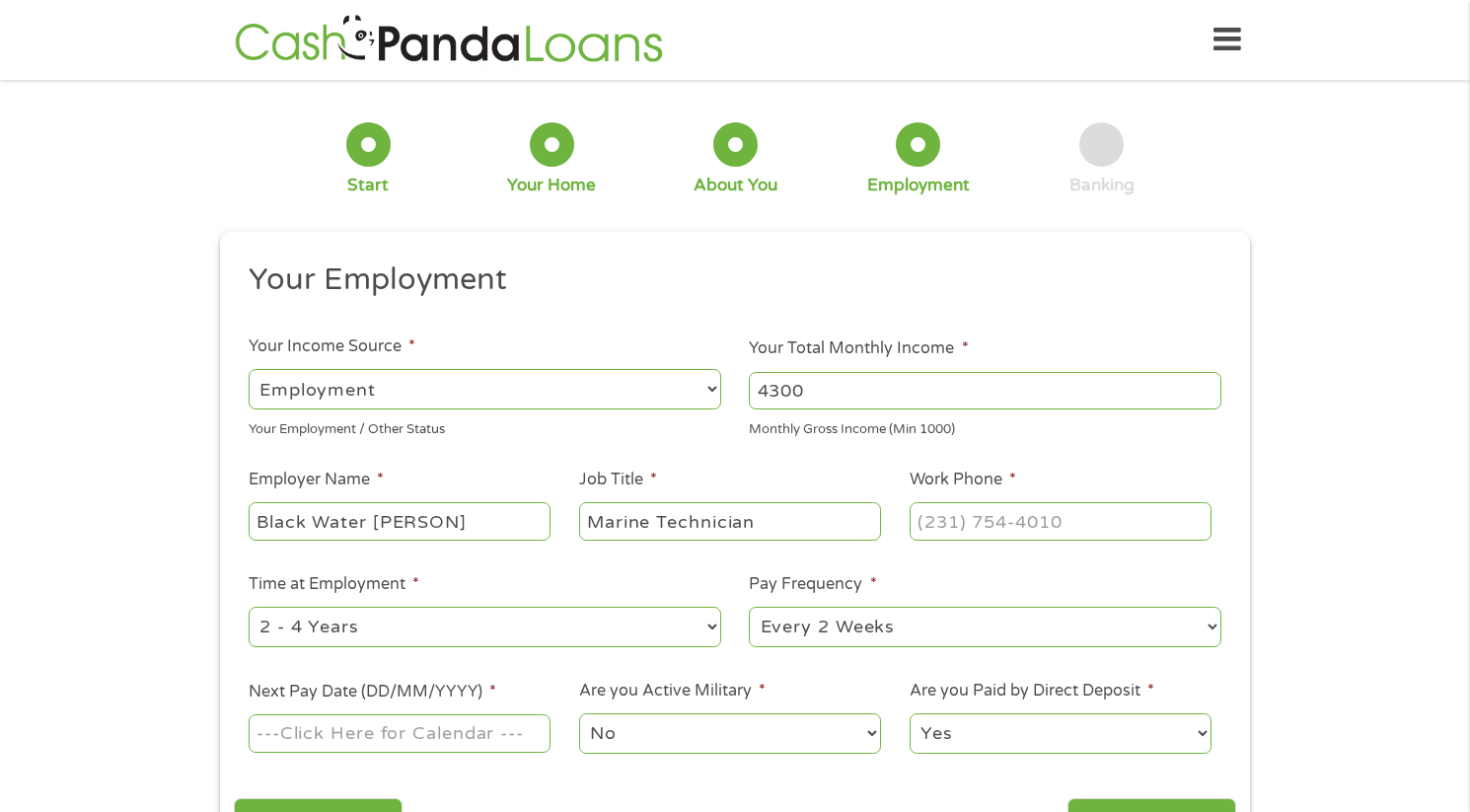 type on "Marine Technician" 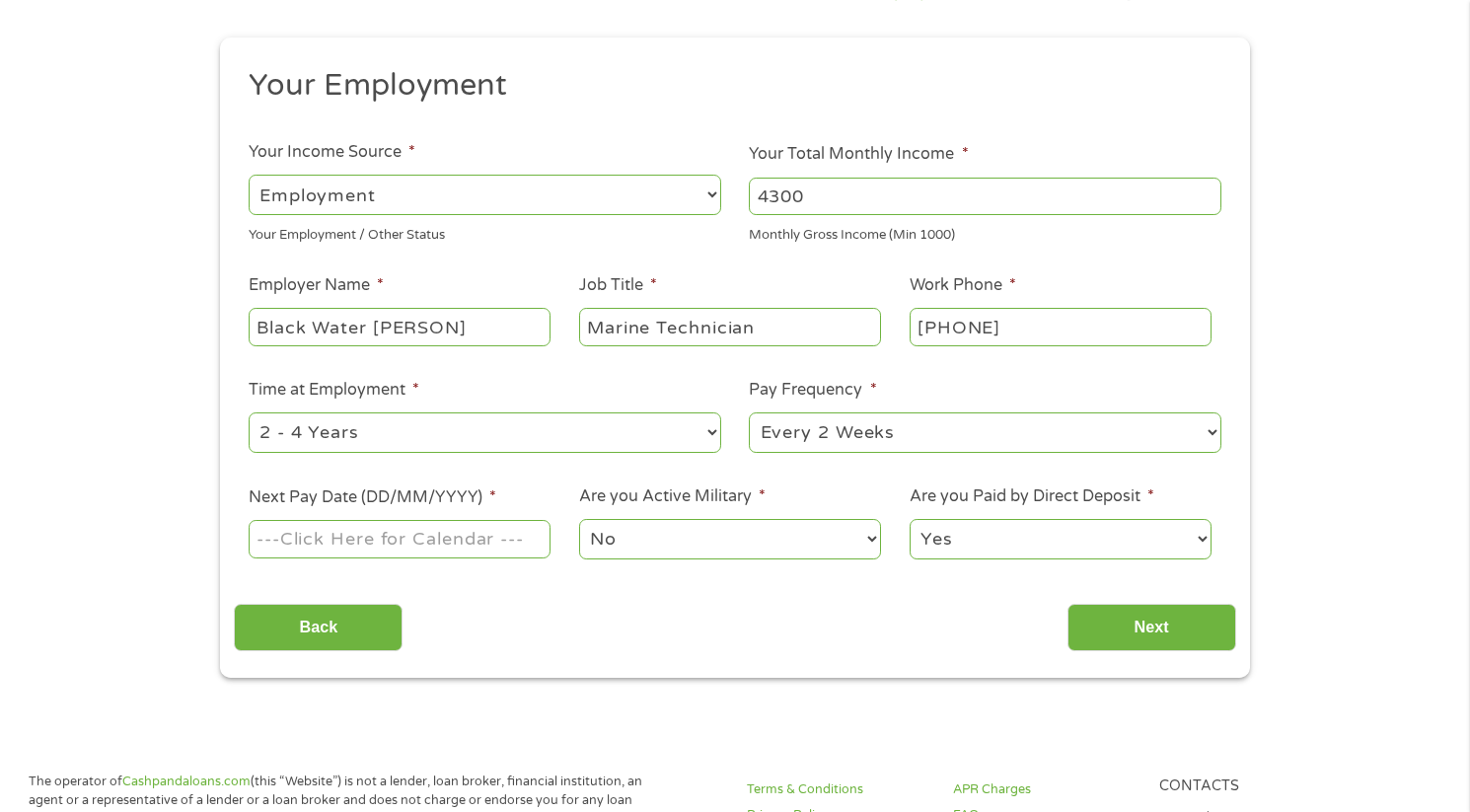 scroll, scrollTop: 212, scrollLeft: 0, axis: vertical 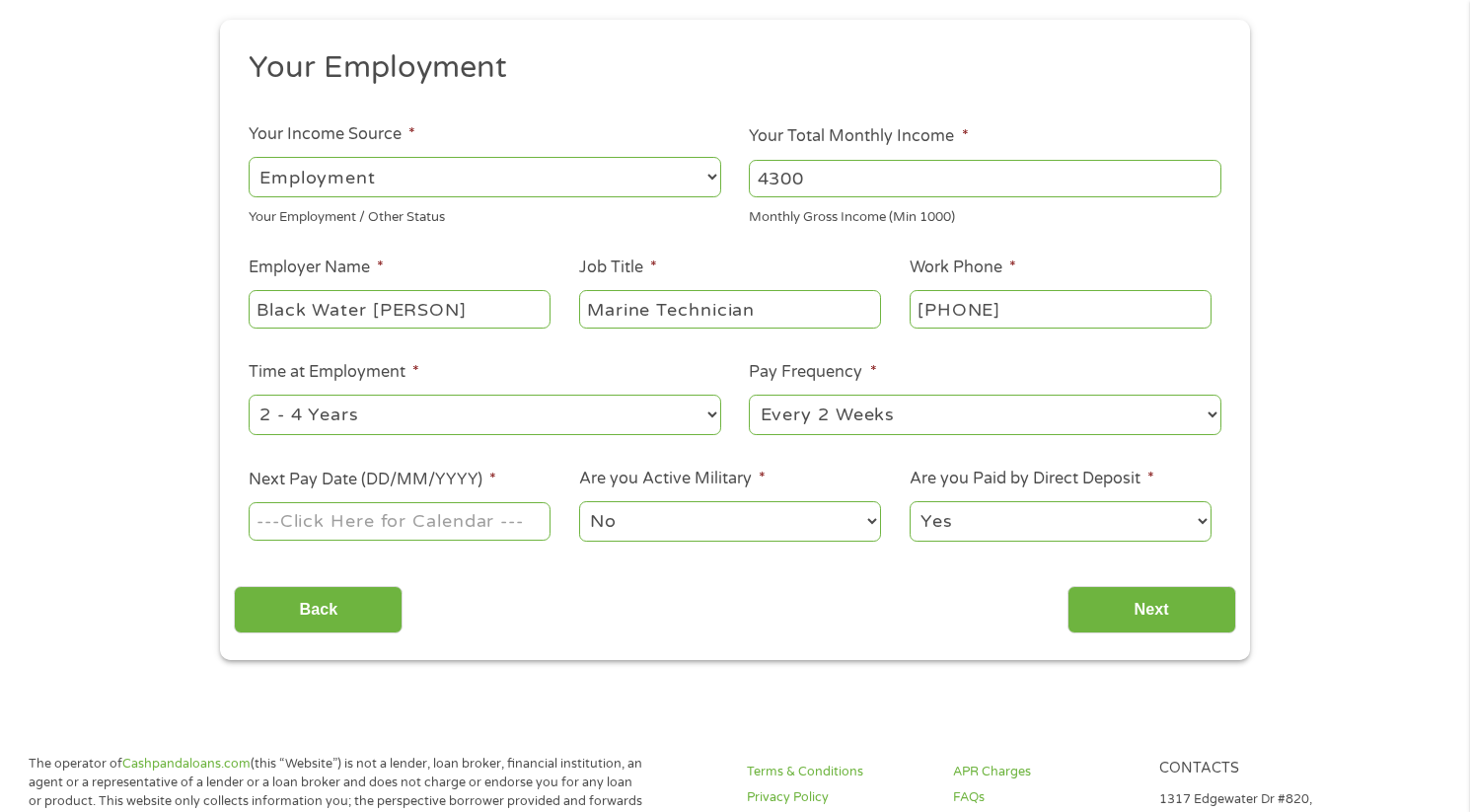 click on "Home Get Loan Offer How it works FAQs Blog Cash Loans Quick Loans Online Loans Payday Loans Cash Advances Préstamos Paycheck Loans Near Me Artificial Intelligence Loans Contact Us
1 Start 2 Your Home 3 About You 4 Employment 5 Banking 6
This field is hidden when viewing the form gclid EAIaIQobChMI9PP_4pWrjgMVLU5HAR223gyLEAAYAiAAEgIlmPD_BwE This field is hidden when viewing the form Referrer https://www.cashpandaloans.com/apply/?medium=adwords&source=adwords&campaign=13611643612&adgroup=123401325309&creative=529203681056&position=&keyword=personal%20loans&term=searchterm&matchtype=b&device=c&network=s&gad_source=5&gad_campaignid=13611643612&gclid=EAIaIQobChMI9PP_4pWrjgMVLU5HAR223gyLEAAYAiAAEgIlmPD_BwE This field is hidden when viewing the form Source adwords This field is hidden when viewing the form Campaign 13611643612 Medium adwords b c s" at bounding box center [735, 956] 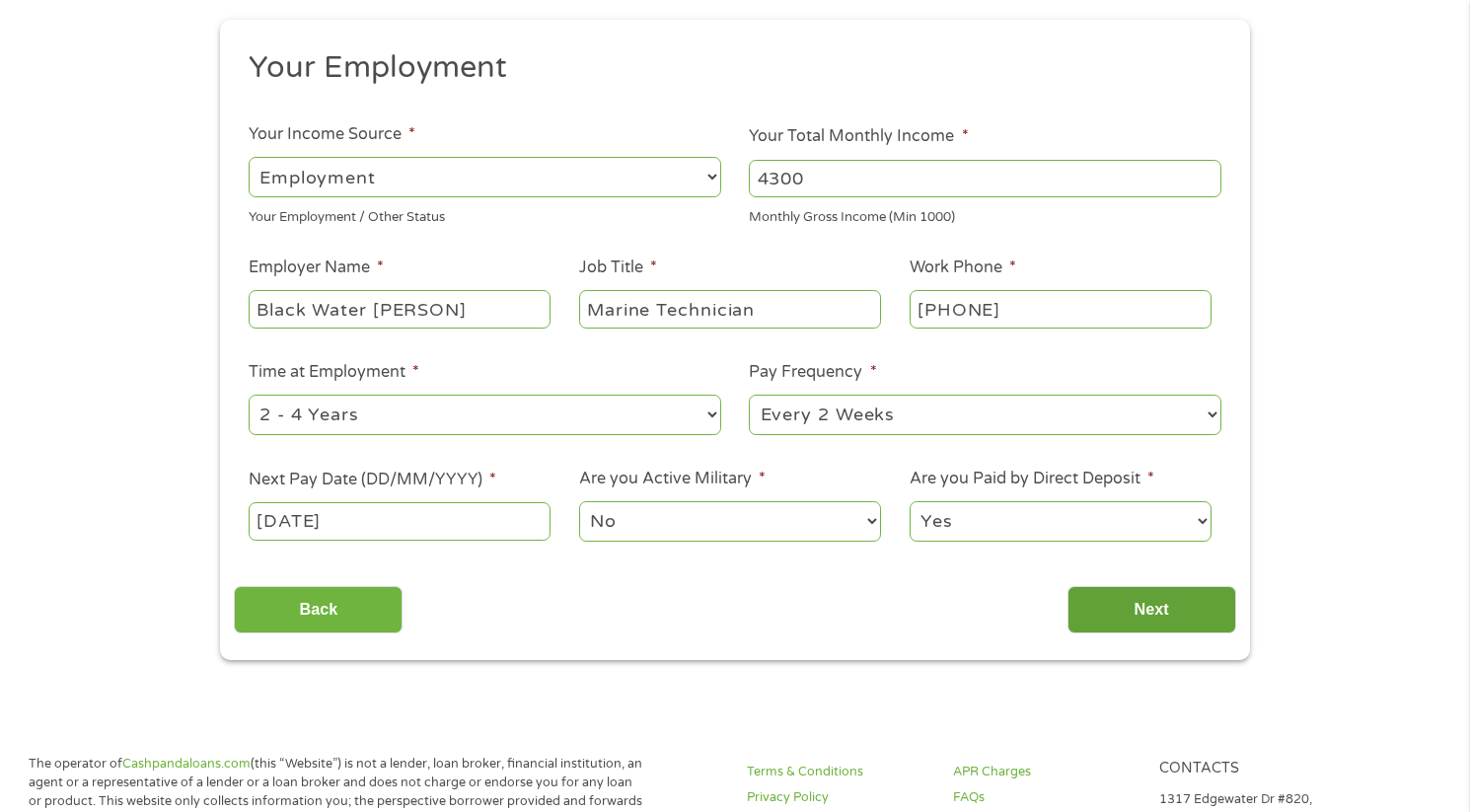 click on "Next" at bounding box center [1151, 610] 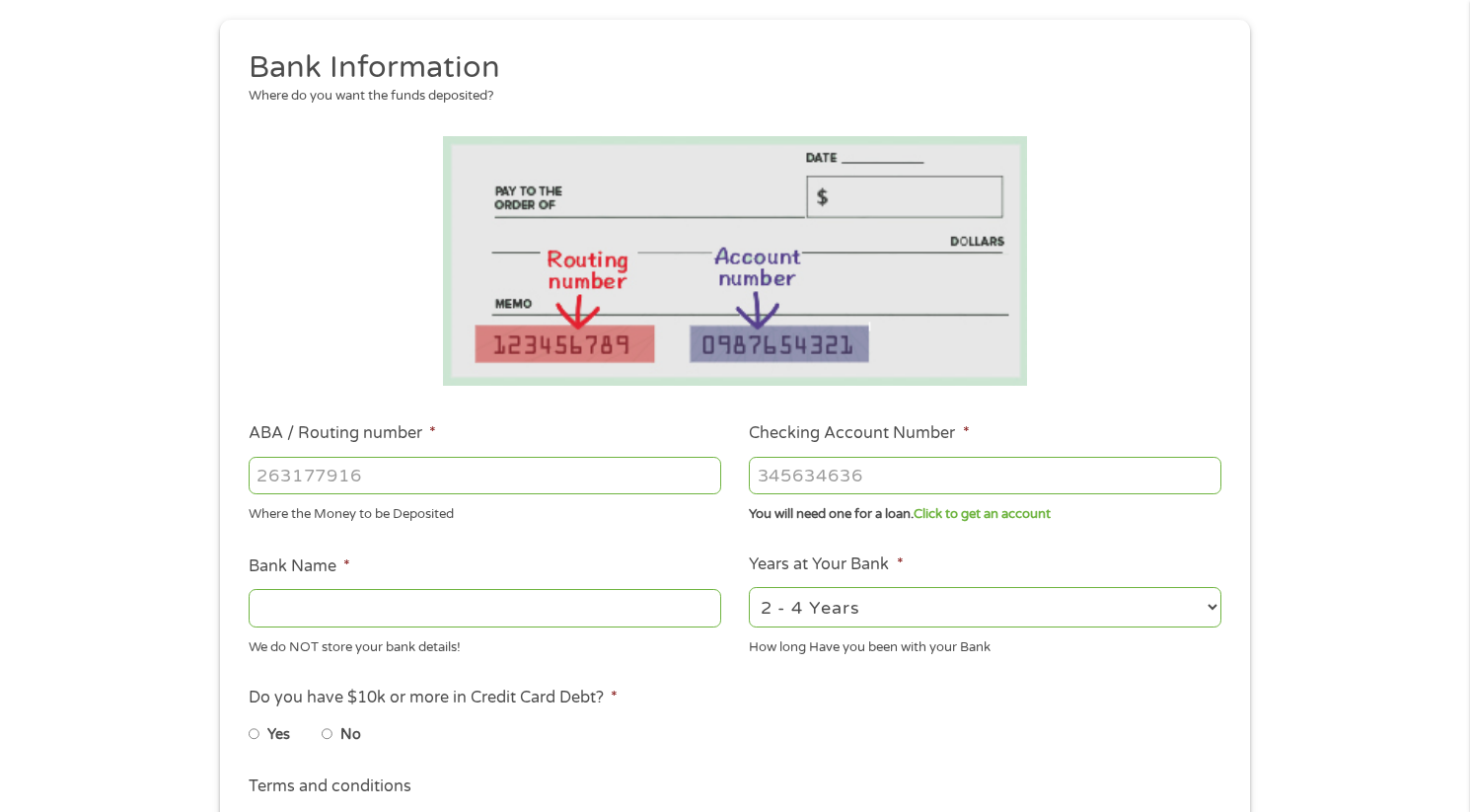 scroll, scrollTop: 194, scrollLeft: 0, axis: vertical 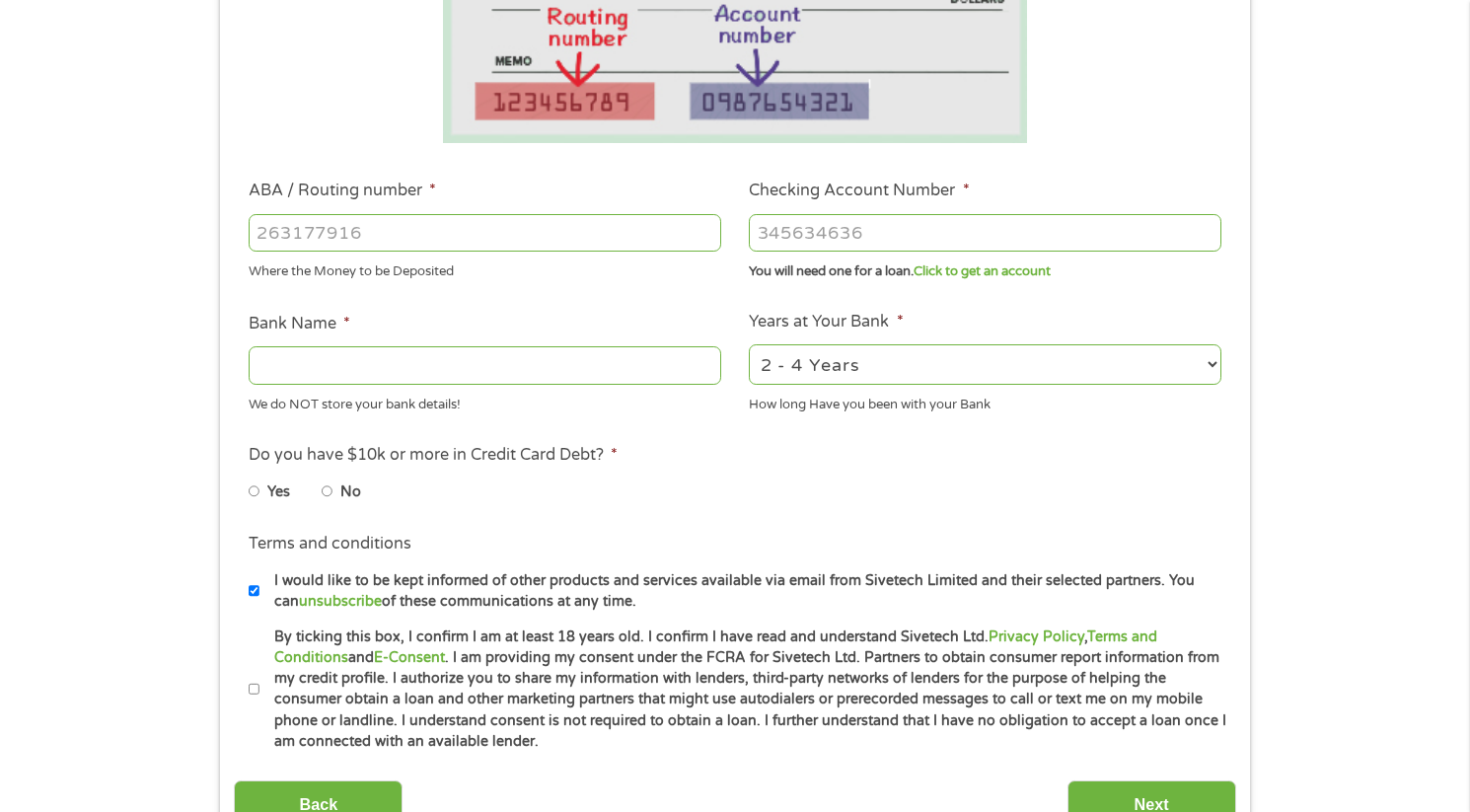 click on "ABA / Routing number *" at bounding box center (484, 233) 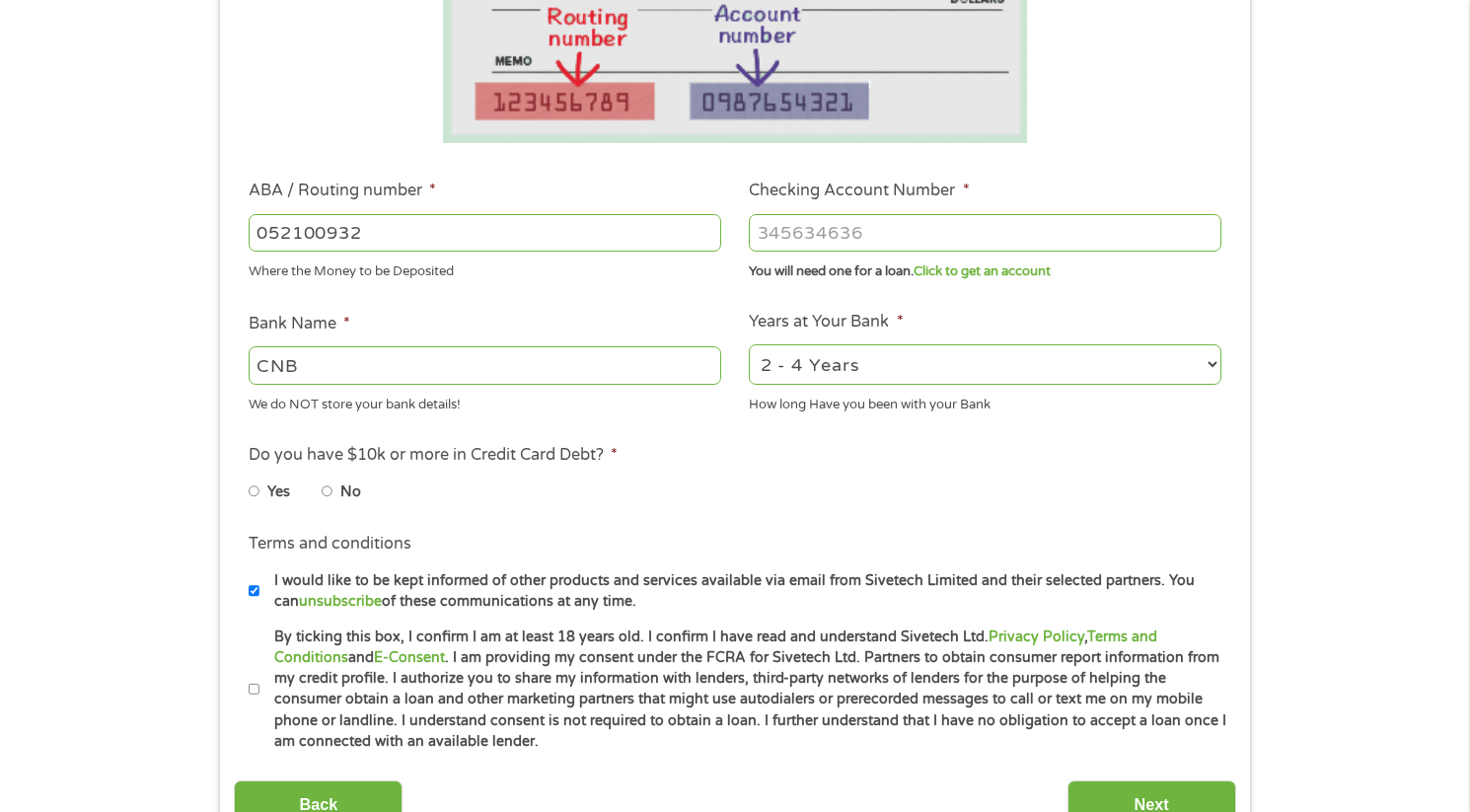 type on "052100932" 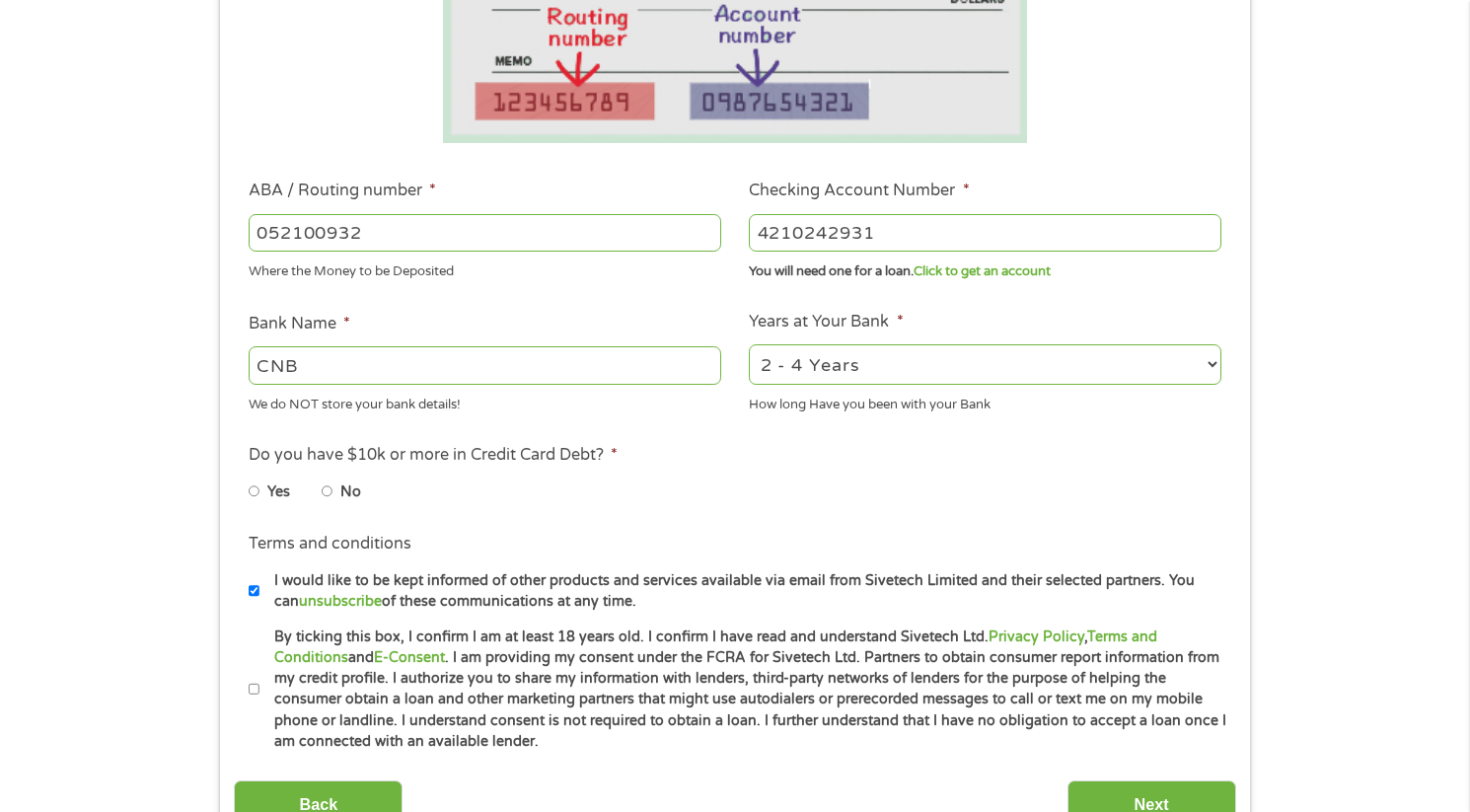 type on "4210242931" 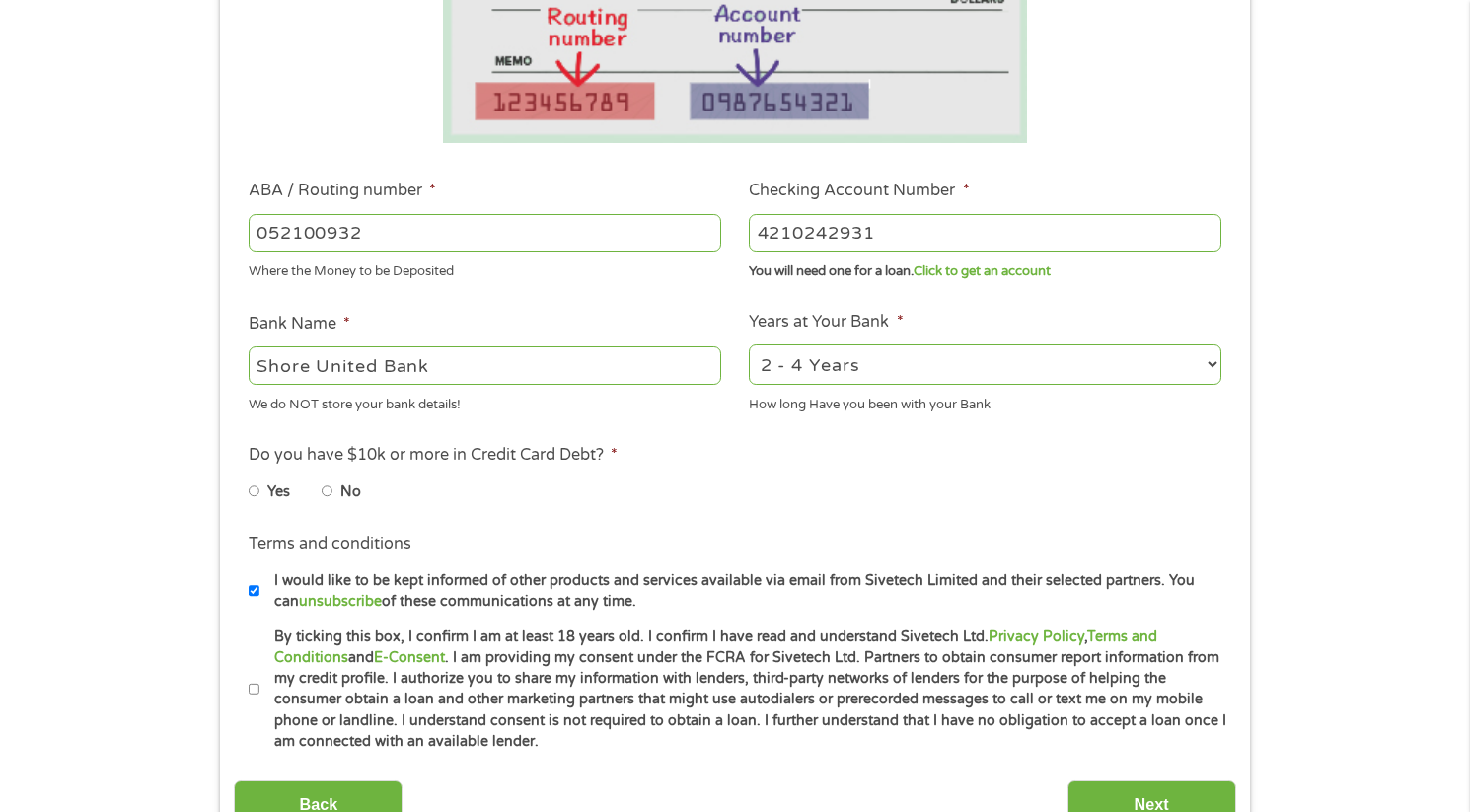 type on "Shore United Bank" 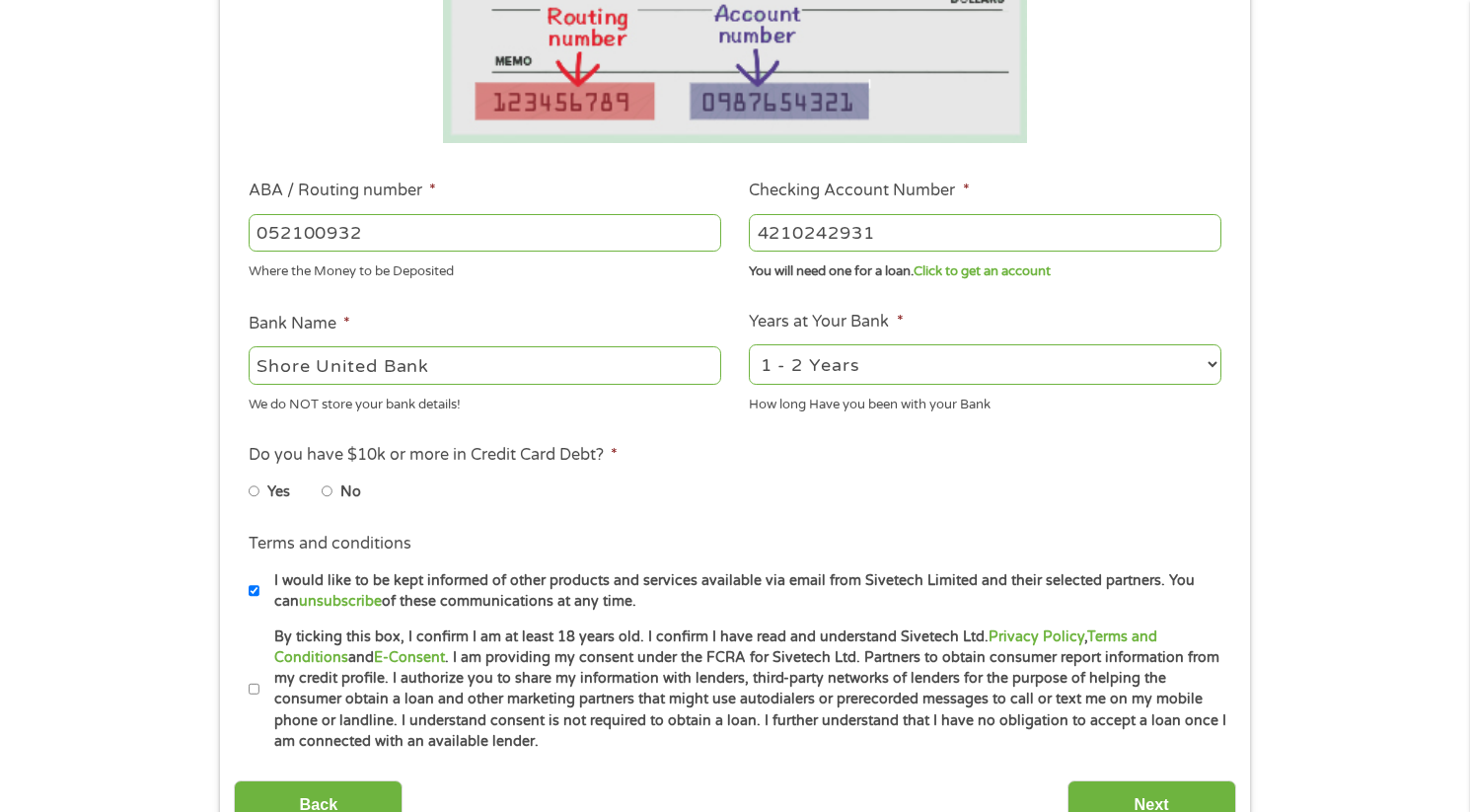 click on "No" at bounding box center (328, 491) 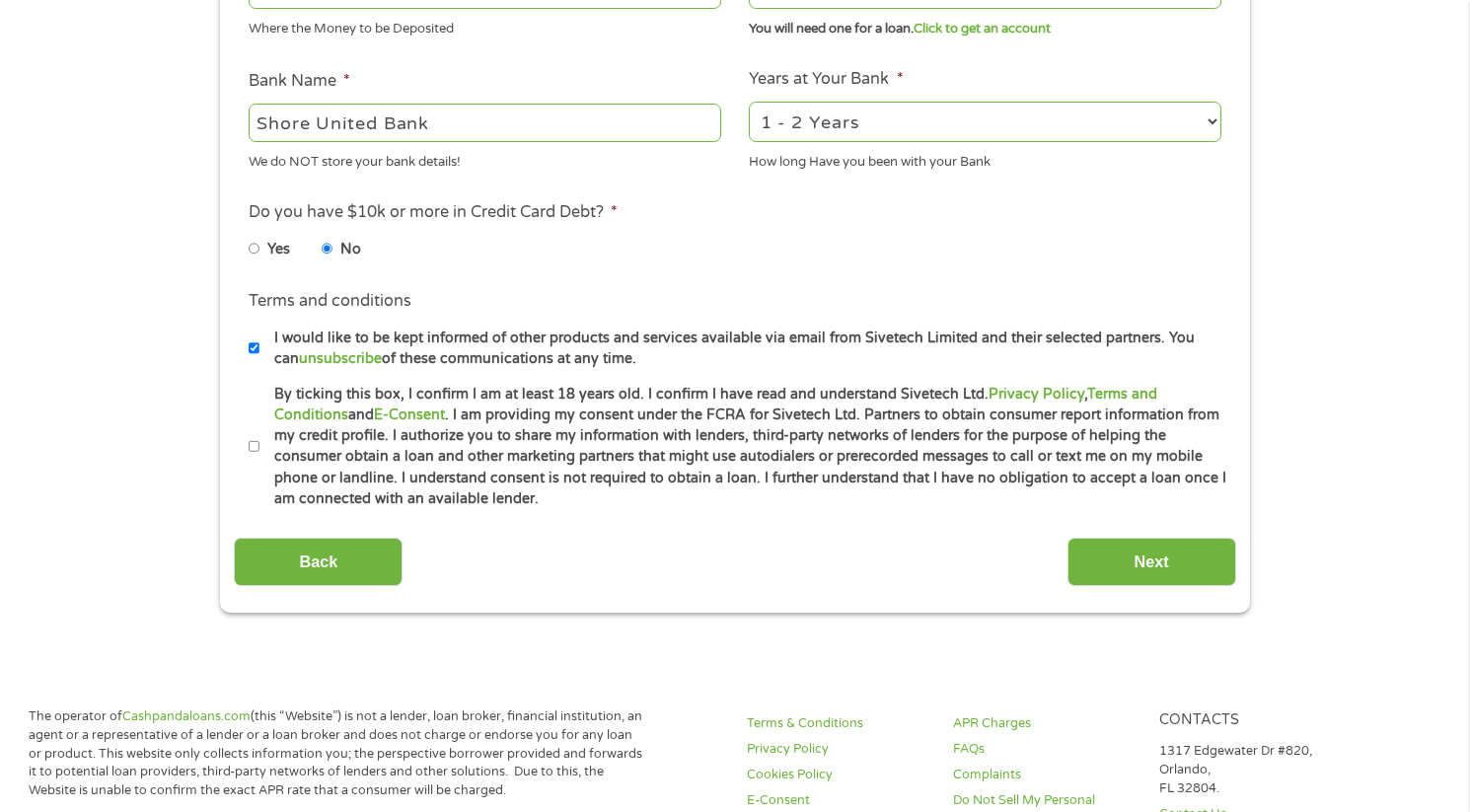 scroll, scrollTop: 739, scrollLeft: 0, axis: vertical 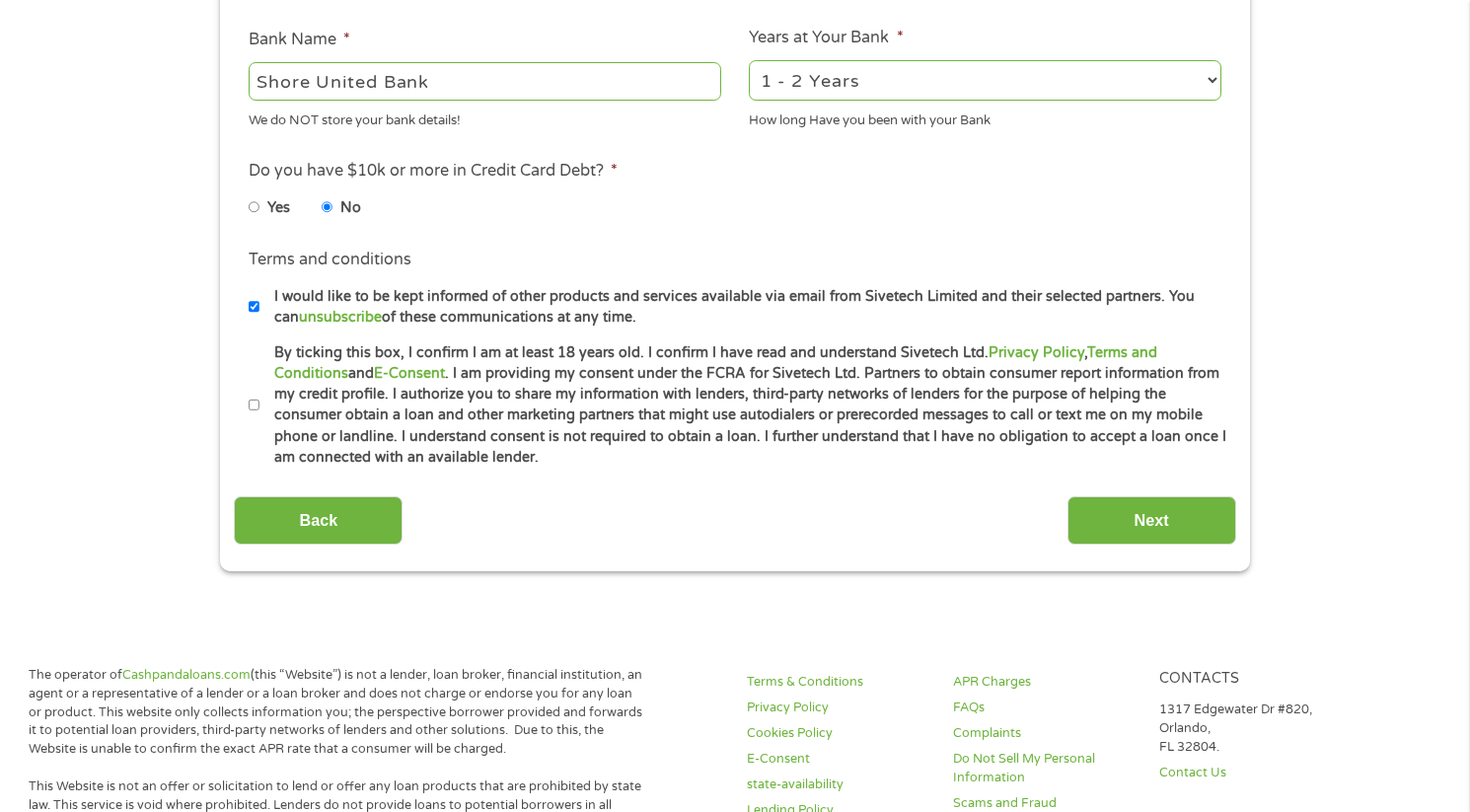 click on "By ticking this box, I confirm I am at least 18 years old. I confirm I have read and understand Sivetech Ltd.  Privacy Policy ,  Terms and Conditions  and  E-Consent . I am providing my consent under the FCRA for Sivetech Ltd. Partners to obtain consumer report information from my credit profile. I authorize you to share my information with lenders, third-party networks of lenders for the purpose of helping the consumer obtain a loan and other marketing partners that might use autodialers or prerecorded messages to call or text me on my mobile phone or landline. I understand consent is not required to obtain a loan. I further understand that I have no obligation to accept a loan once I am connected with an available lender." at bounding box center [255, 406] 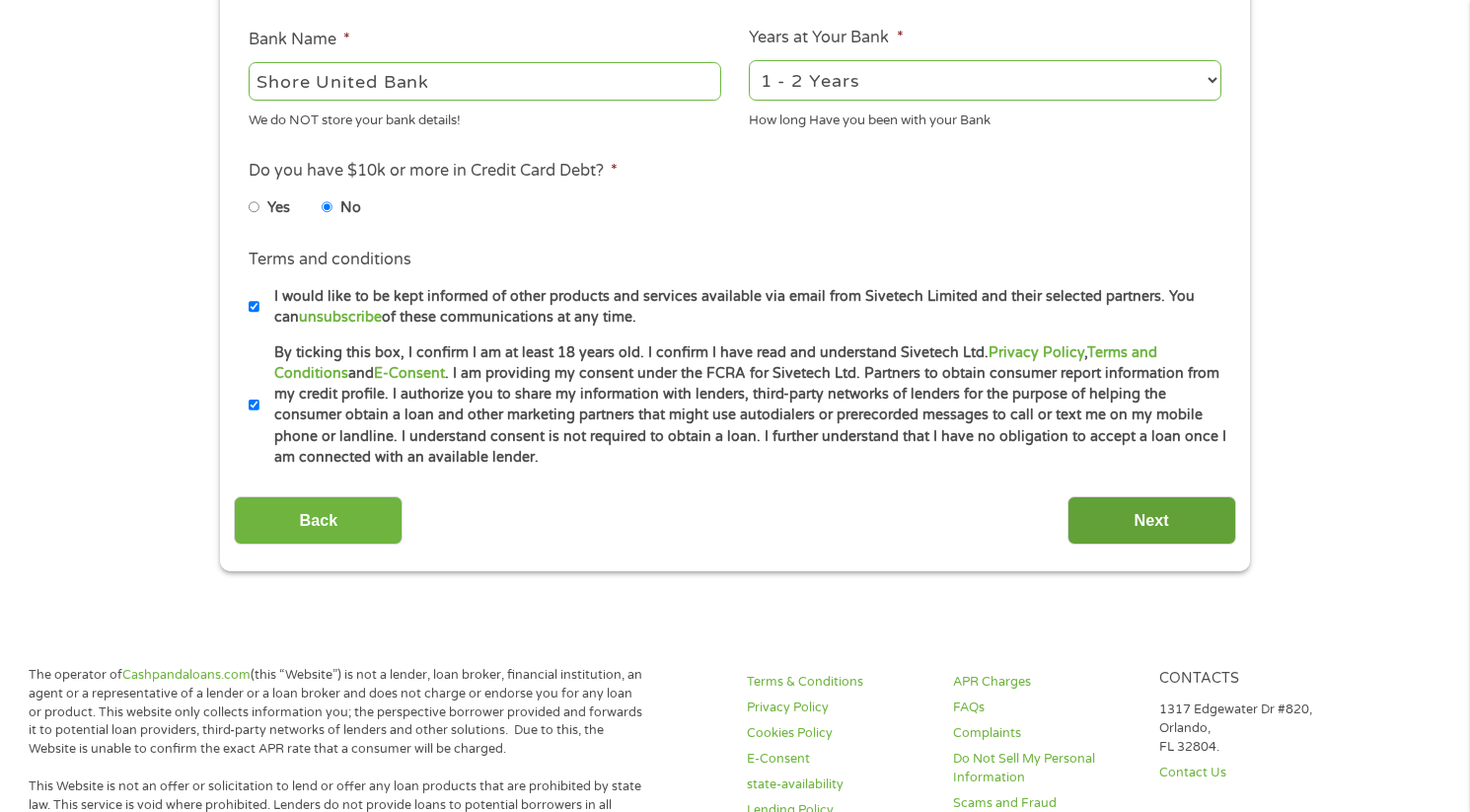 click on "Next" at bounding box center (1151, 520) 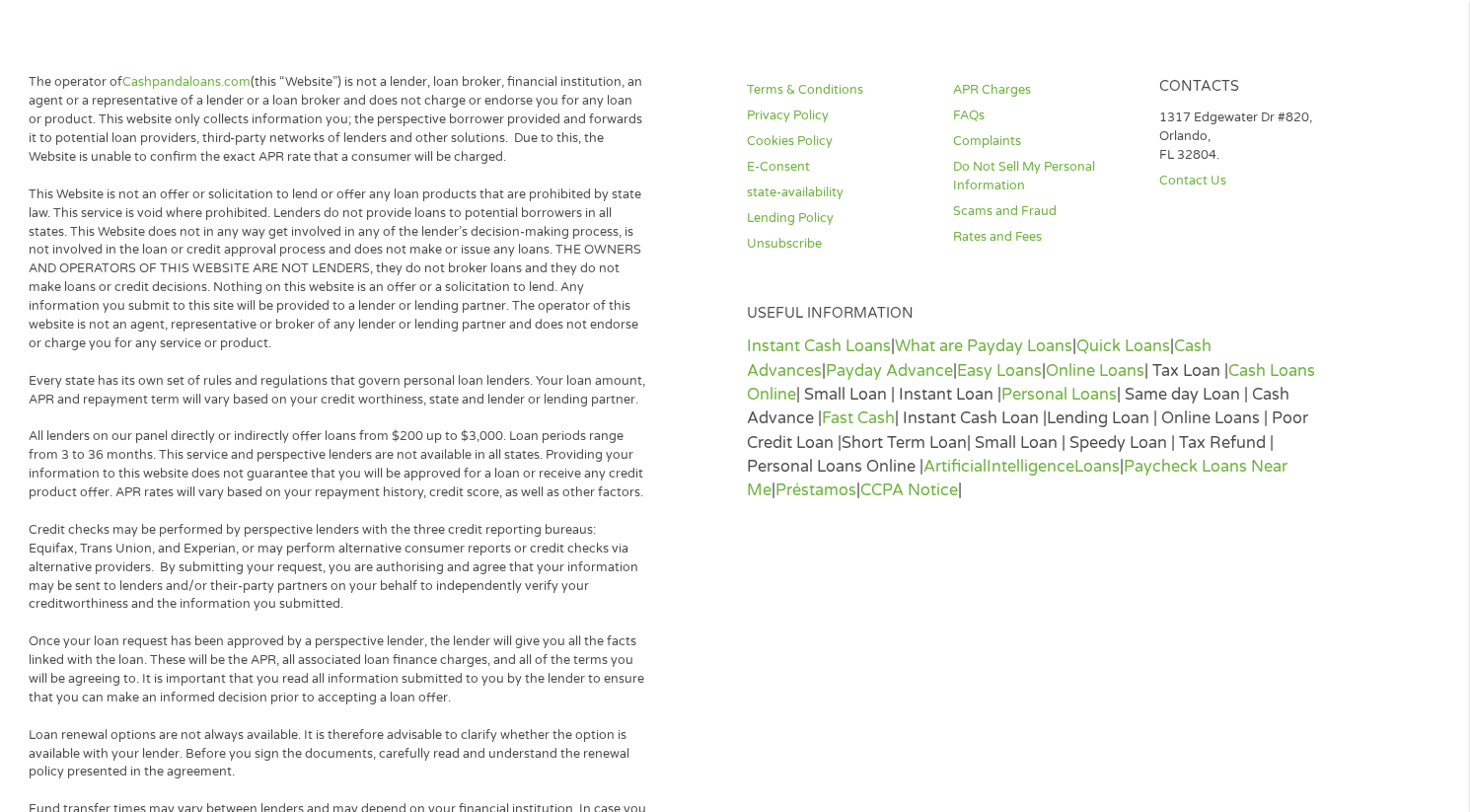 scroll, scrollTop: 0, scrollLeft: 0, axis: both 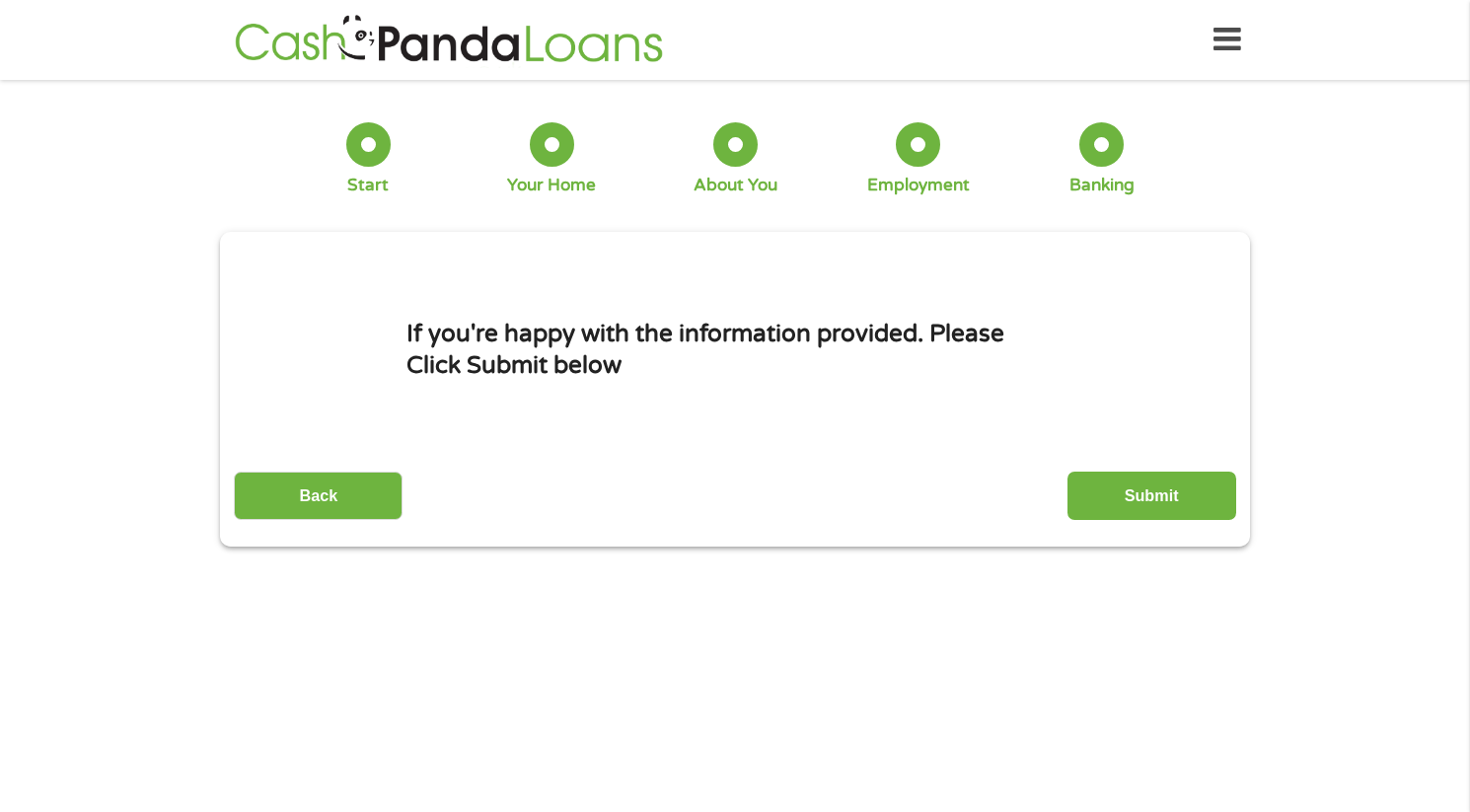 click on "Submit" at bounding box center [1151, 495] 